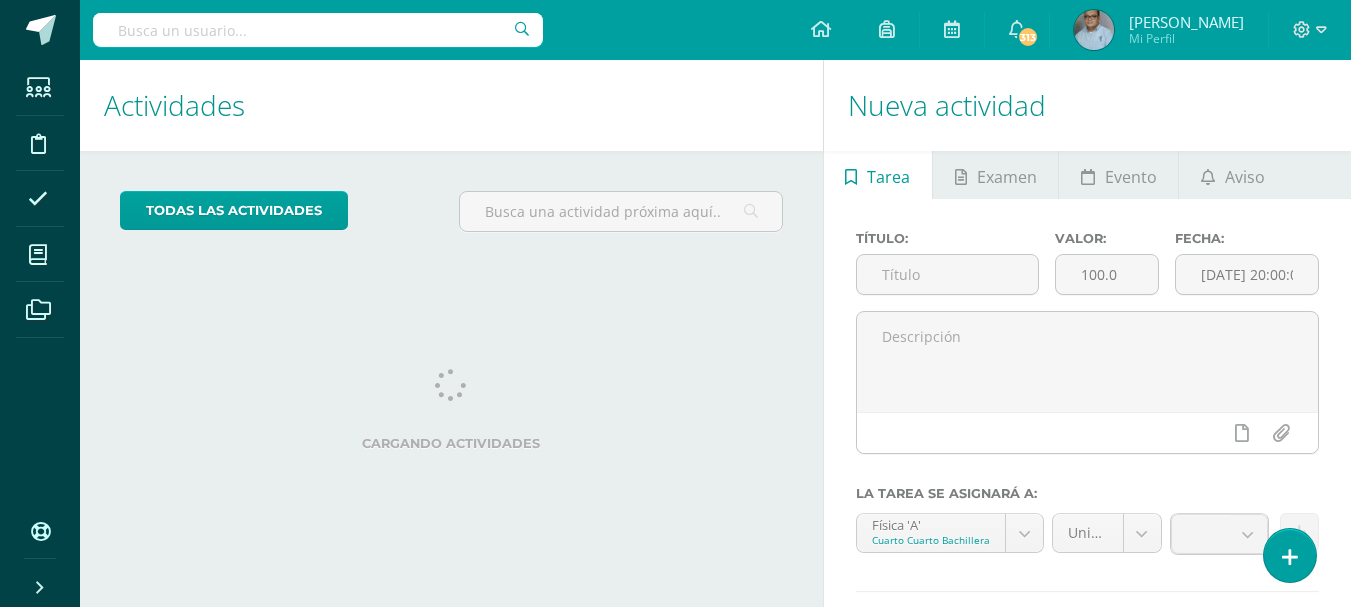 scroll, scrollTop: 0, scrollLeft: 0, axis: both 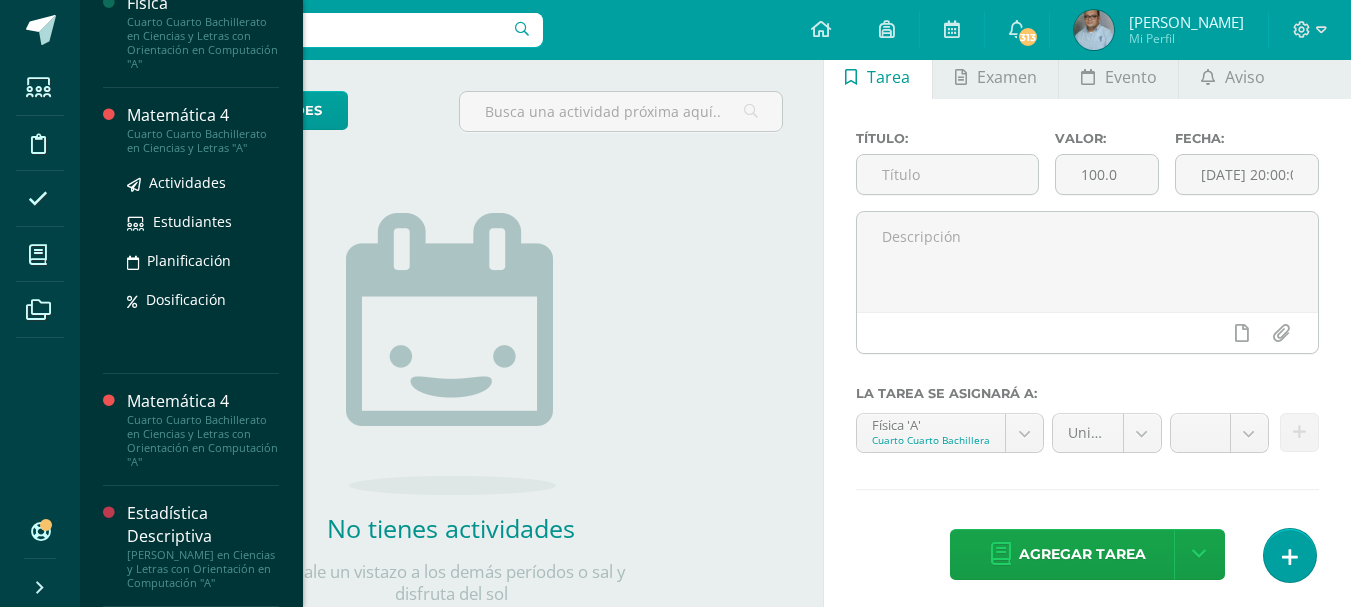 click on "Cuarto
Cuarto Bachillerato en Ciencias y Letras
"A"" at bounding box center (203, 141) 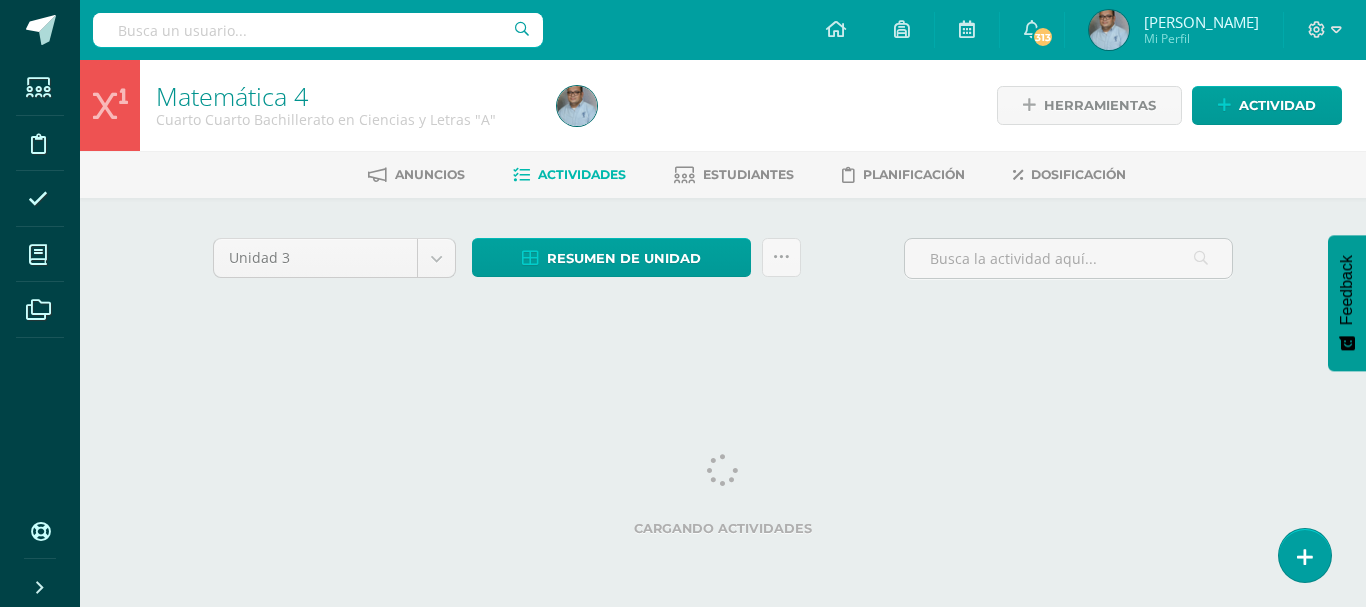 scroll, scrollTop: 0, scrollLeft: 0, axis: both 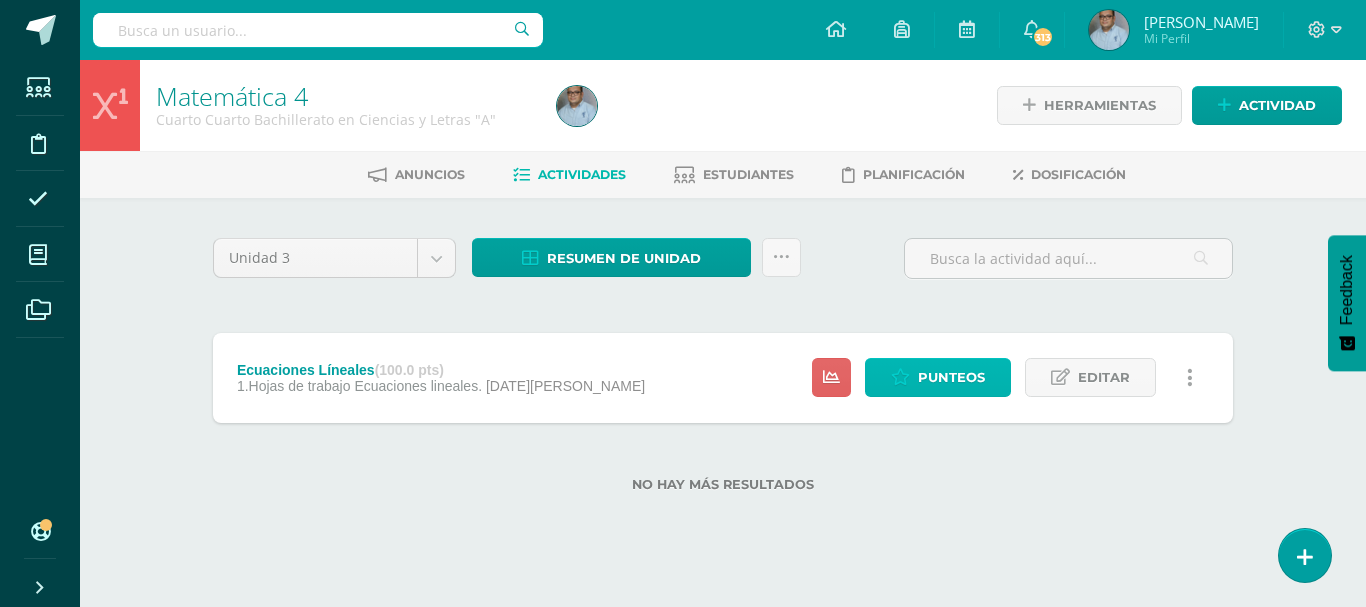 click on "Punteos" at bounding box center (951, 377) 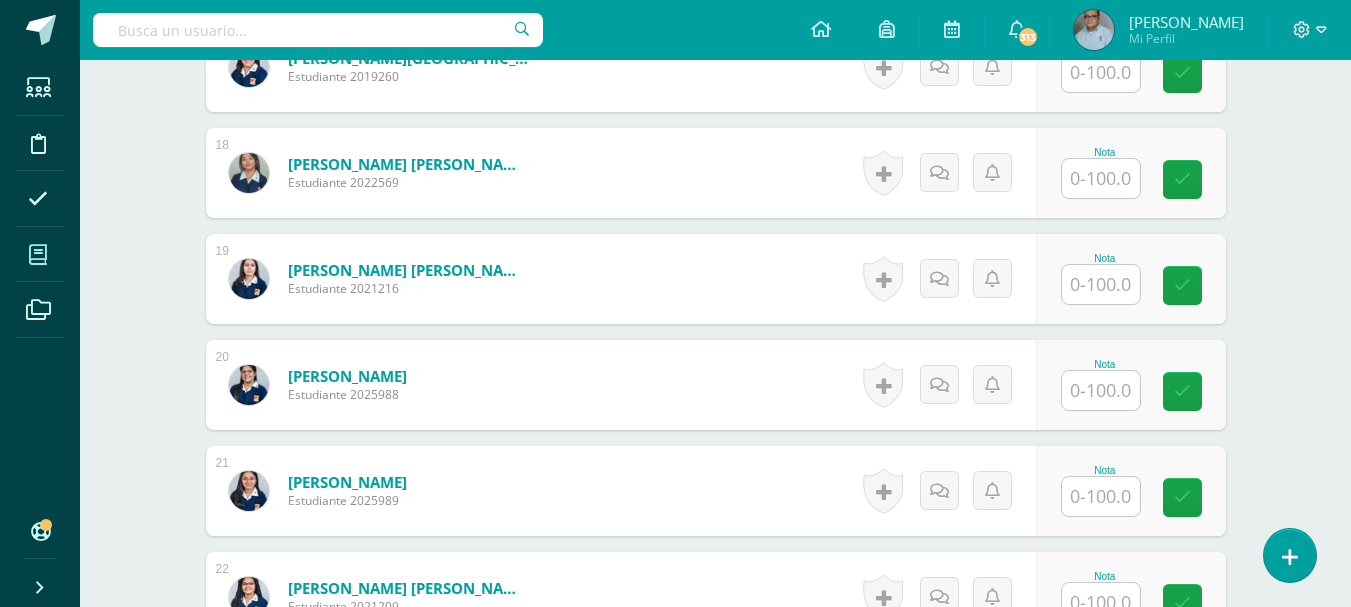 scroll, scrollTop: 2370, scrollLeft: 0, axis: vertical 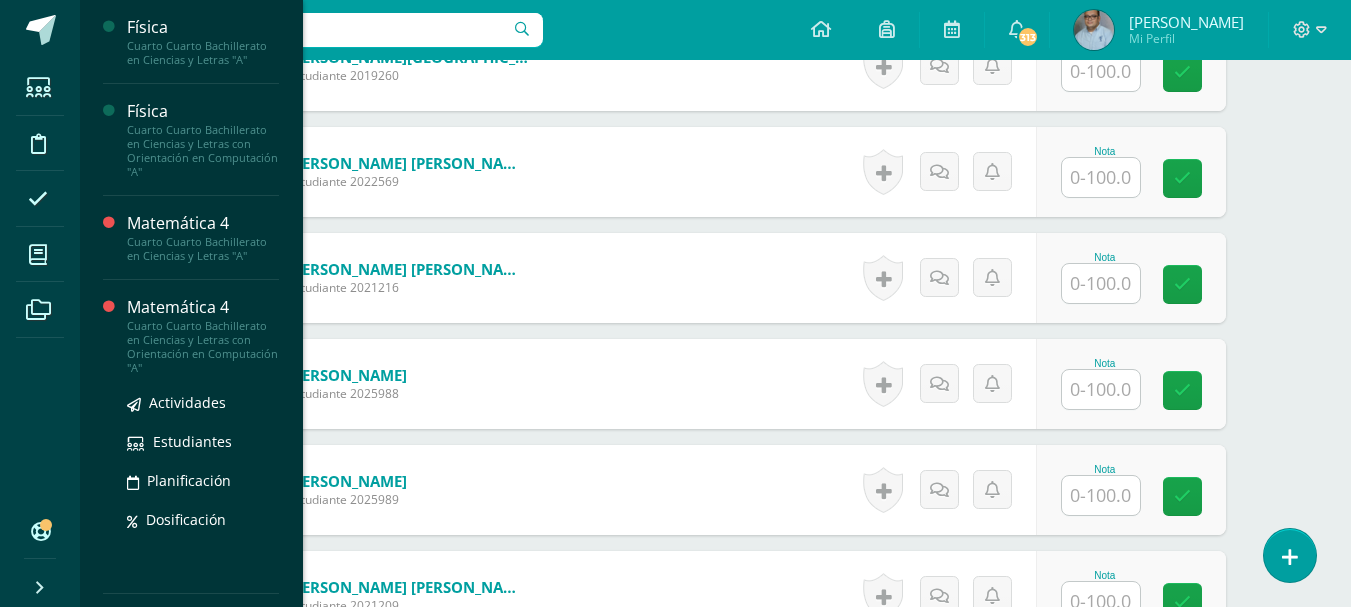 click on "Matemática 4" at bounding box center (203, 307) 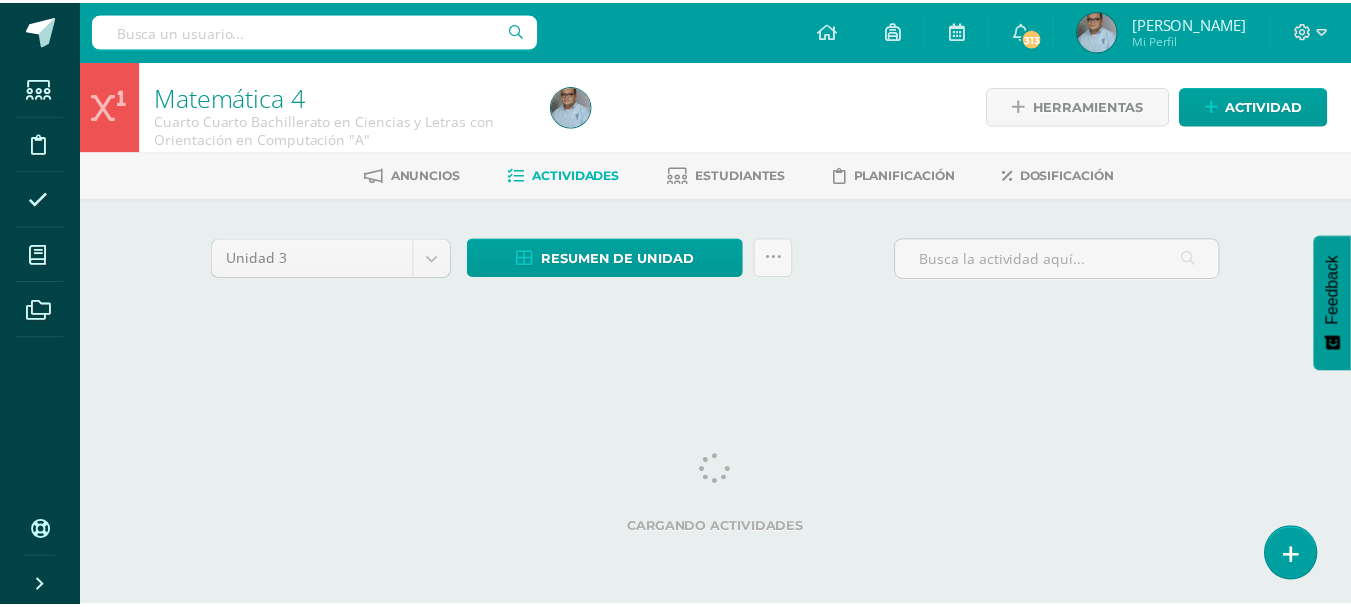 scroll, scrollTop: 0, scrollLeft: 0, axis: both 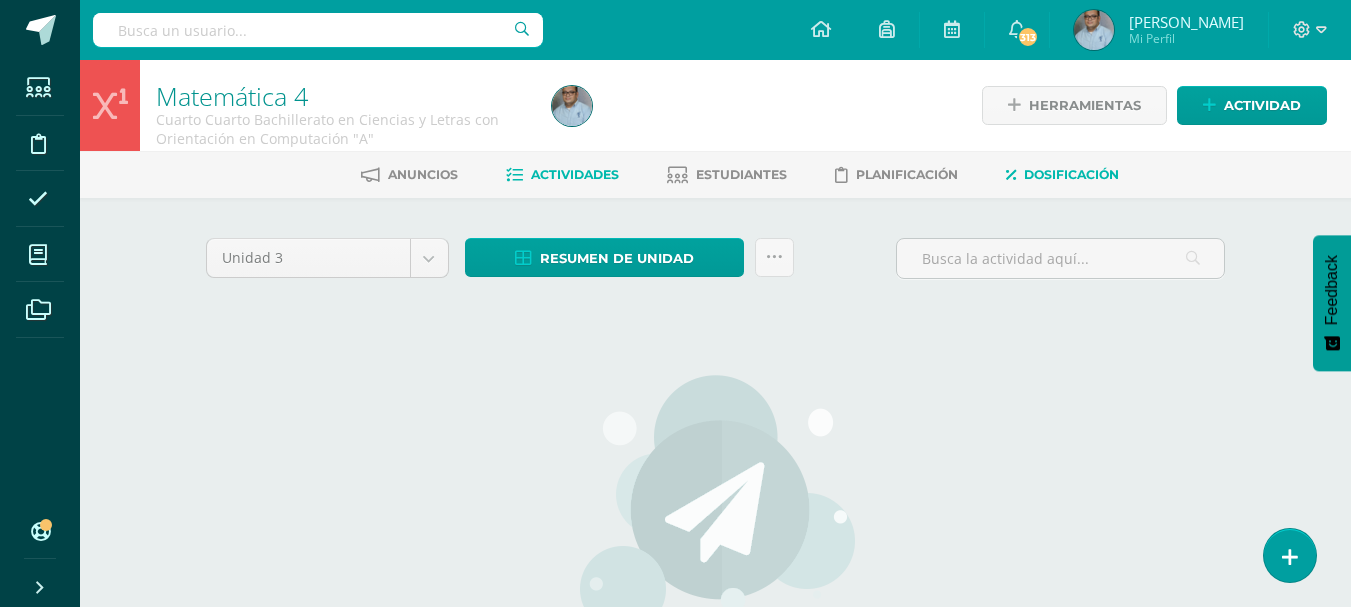 click on "Dosificación" at bounding box center [1071, 174] 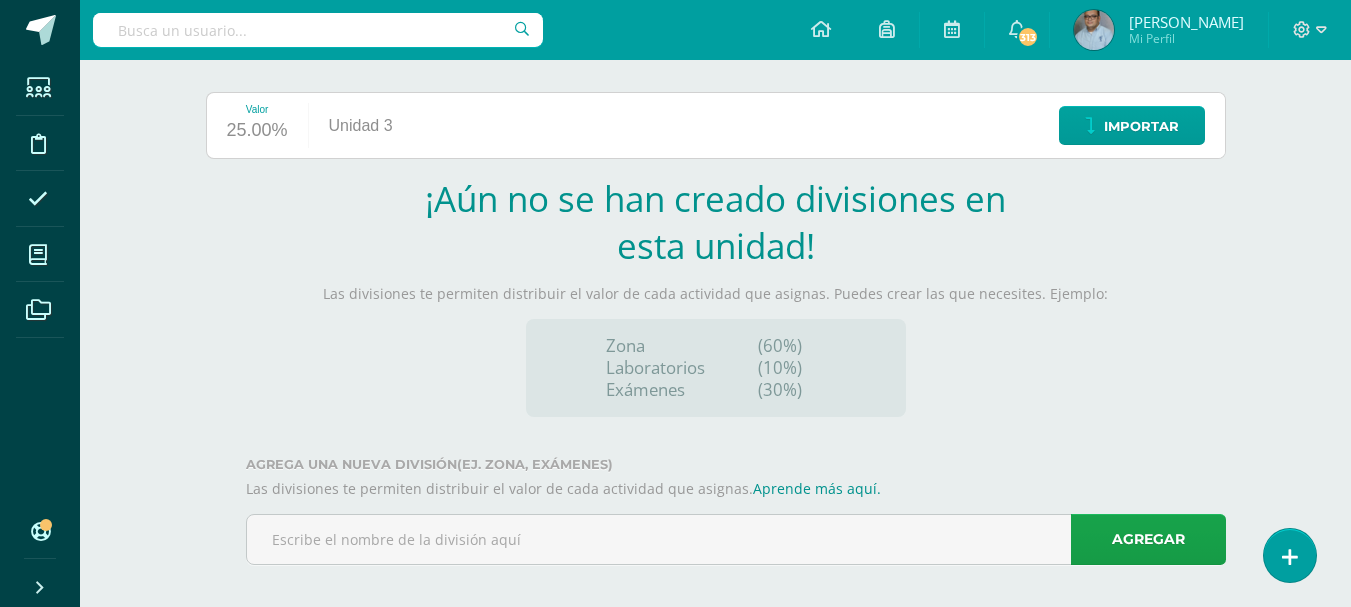 scroll, scrollTop: 240, scrollLeft: 0, axis: vertical 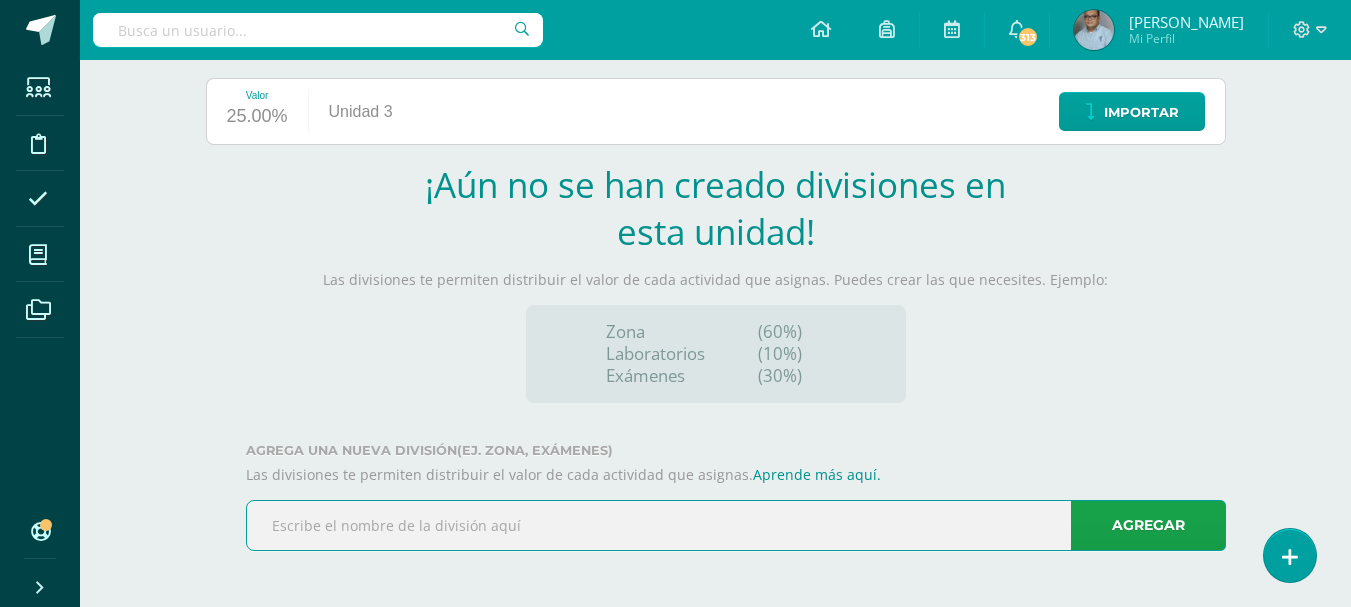 click at bounding box center (736, 525) 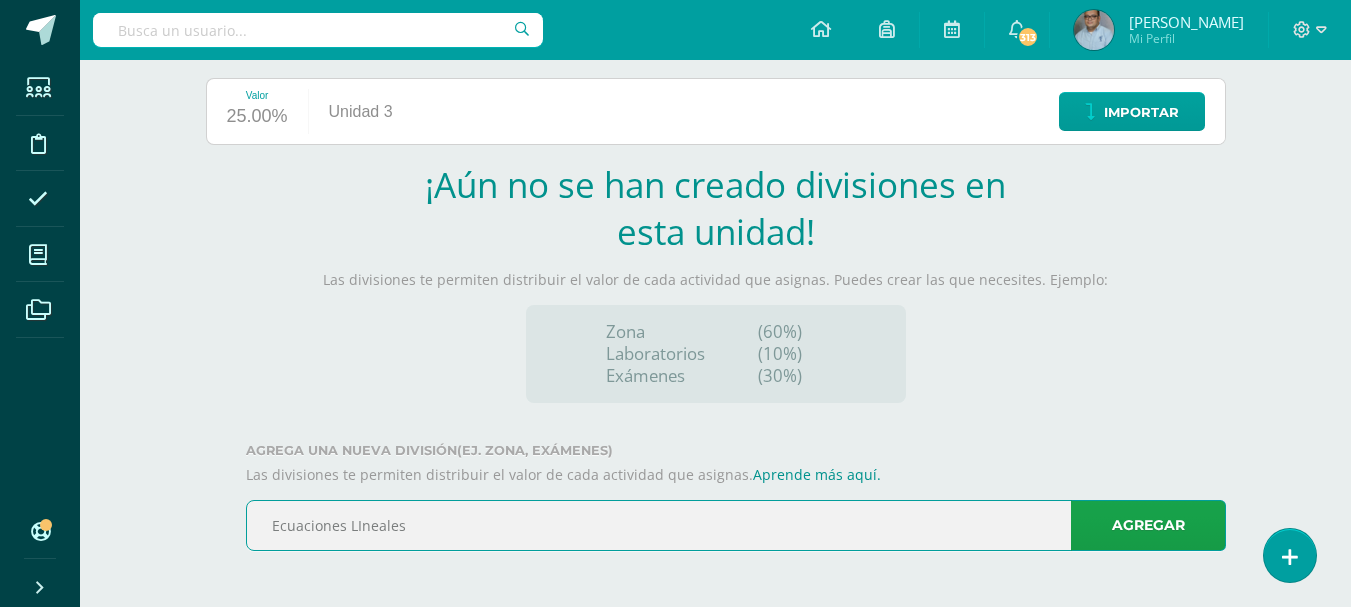 type on "Ecuaciones LIneales" 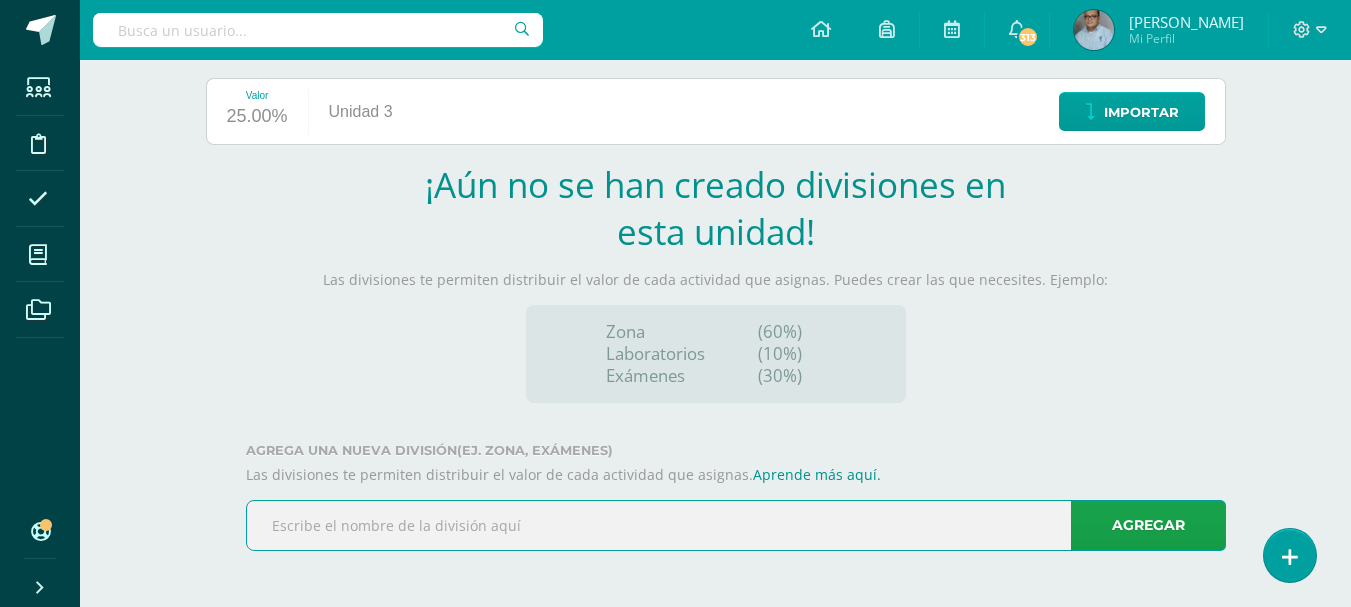 scroll, scrollTop: 41, scrollLeft: 0, axis: vertical 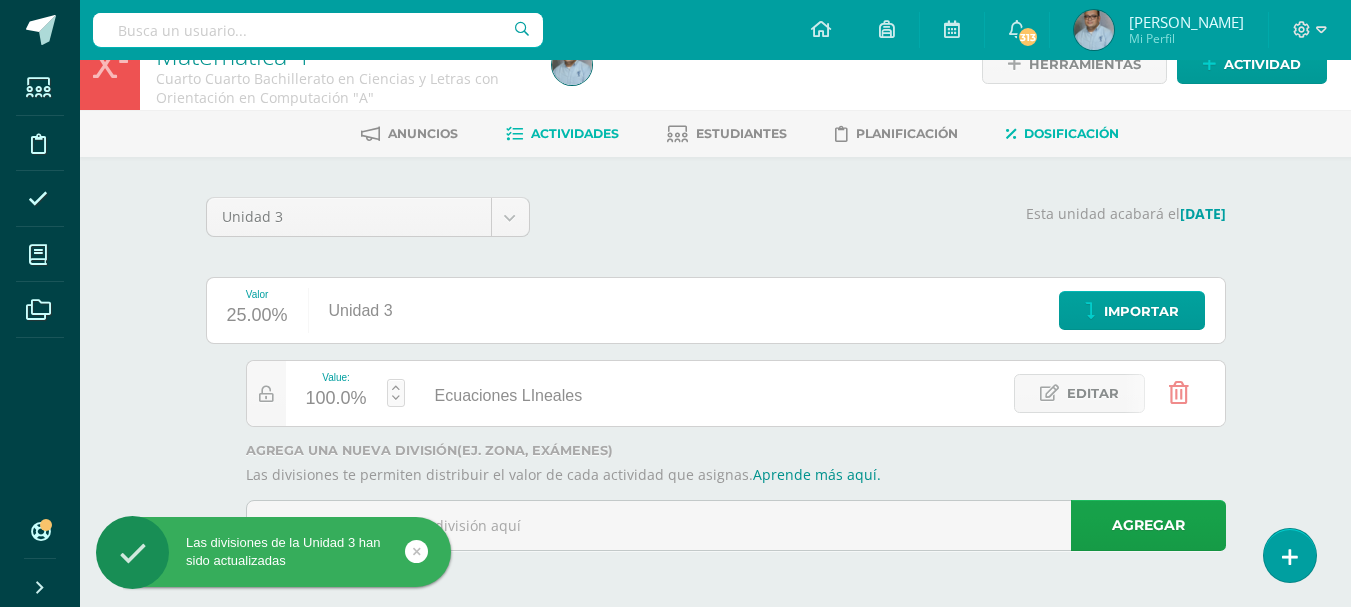 click on "Actividades" at bounding box center [562, 134] 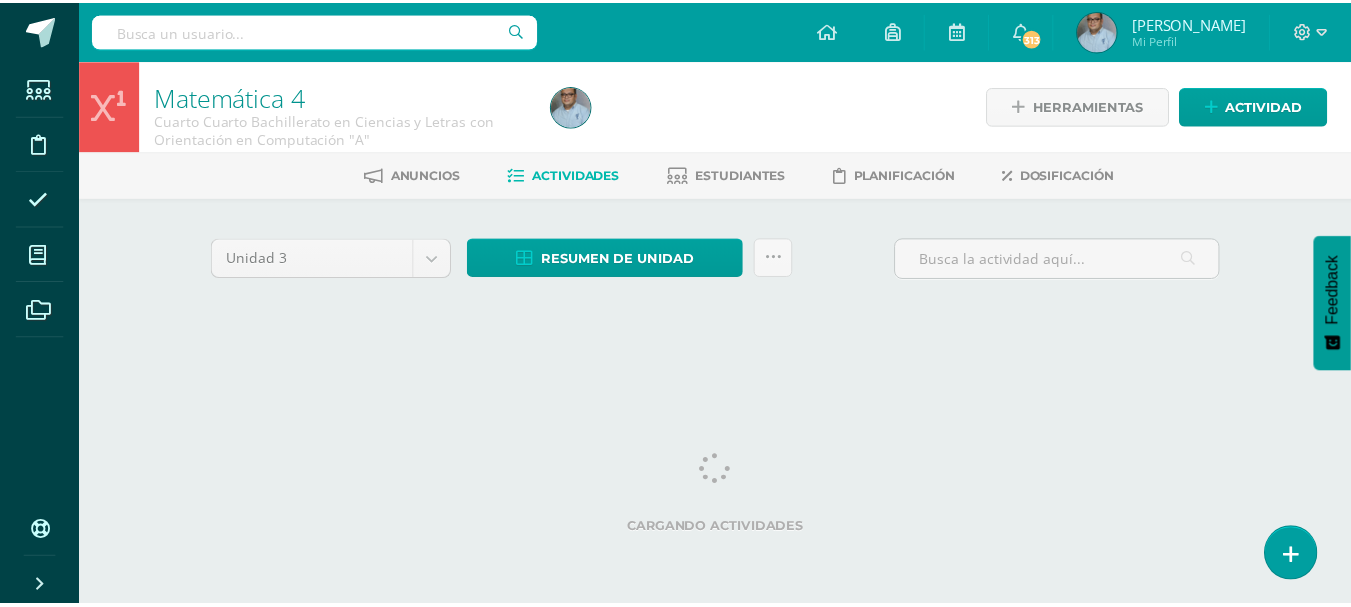scroll, scrollTop: 0, scrollLeft: 0, axis: both 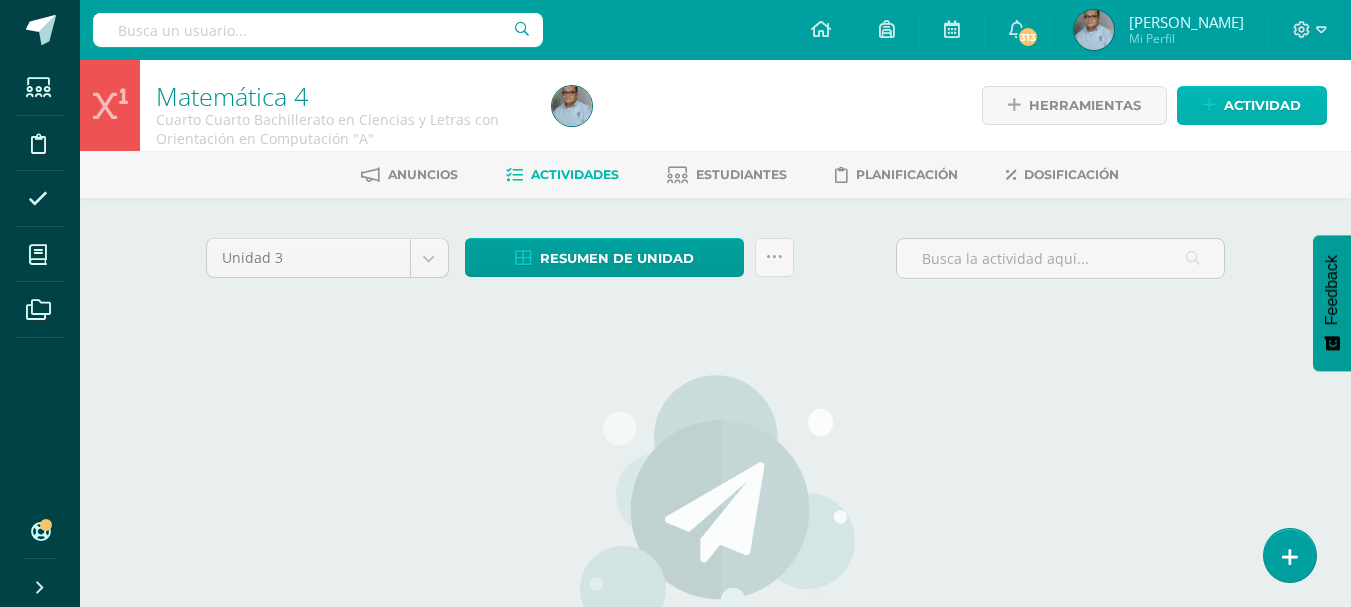 click on "Actividad" at bounding box center [1262, 105] 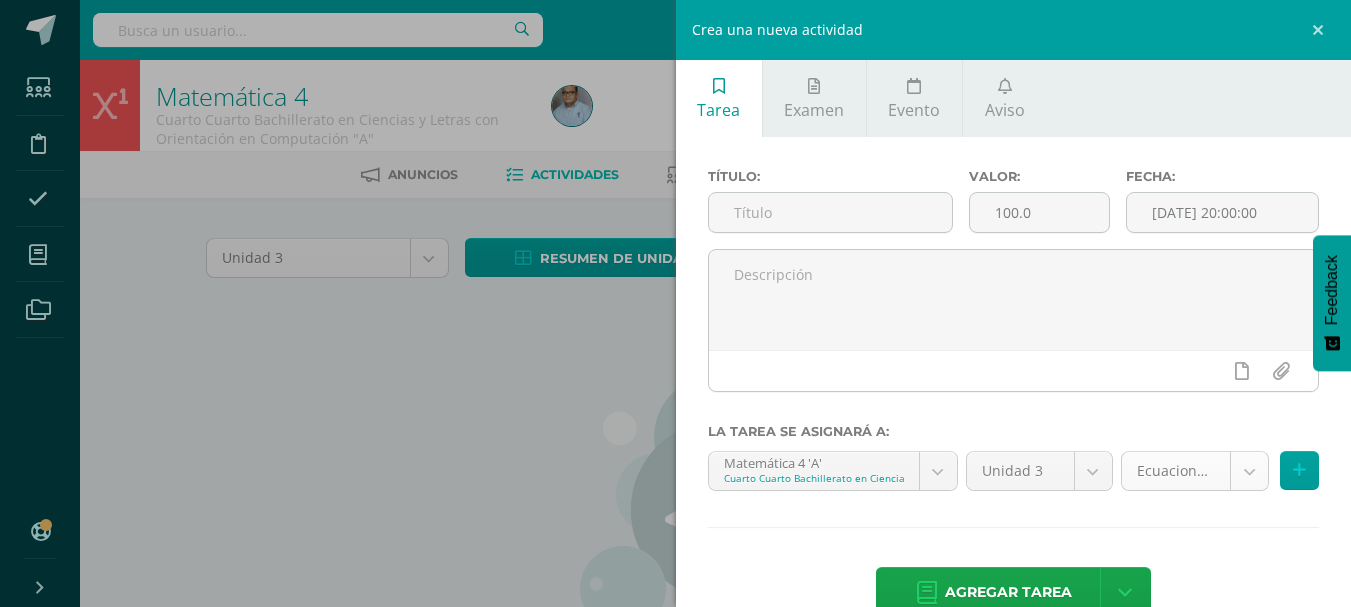 click on "Estudiantes Disciplina Asistencia Mis cursos Archivos Soporte
Centro de ayuda
Últimas actualizaciones
10+ Cerrar panel
Física
Cuarto
Cuarto Bachillerato en Ciencias y Letras
"A"
Actividades Estudiantes Planificación Dosificación
Física
Cuarto
Cuarto Bachillerato en Ciencias y Letras con Orientación en Computación
"A"
Actividades Estudiantes Planificación Dosificación
Matemática 4
Cuarto
Cuarto Bachillerato en Ciencias y Letras
"A"
Actividades Estudiantes Planificación Dosificación Actividades y" at bounding box center (675, 429) 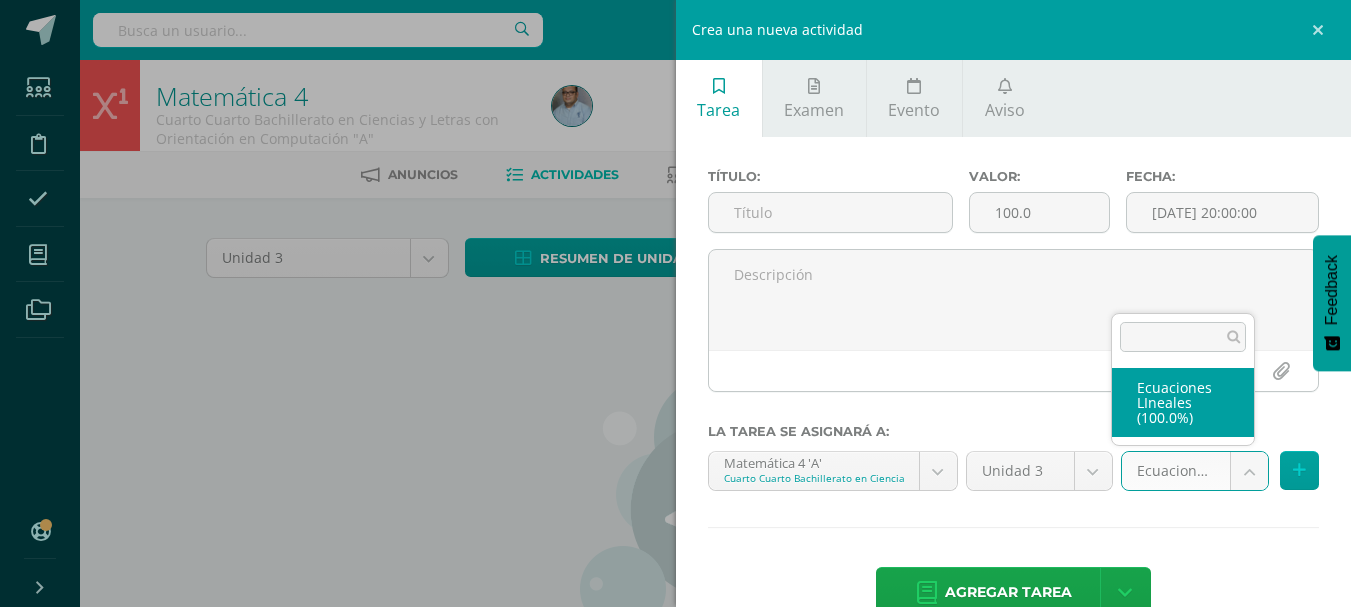 select on "125414" 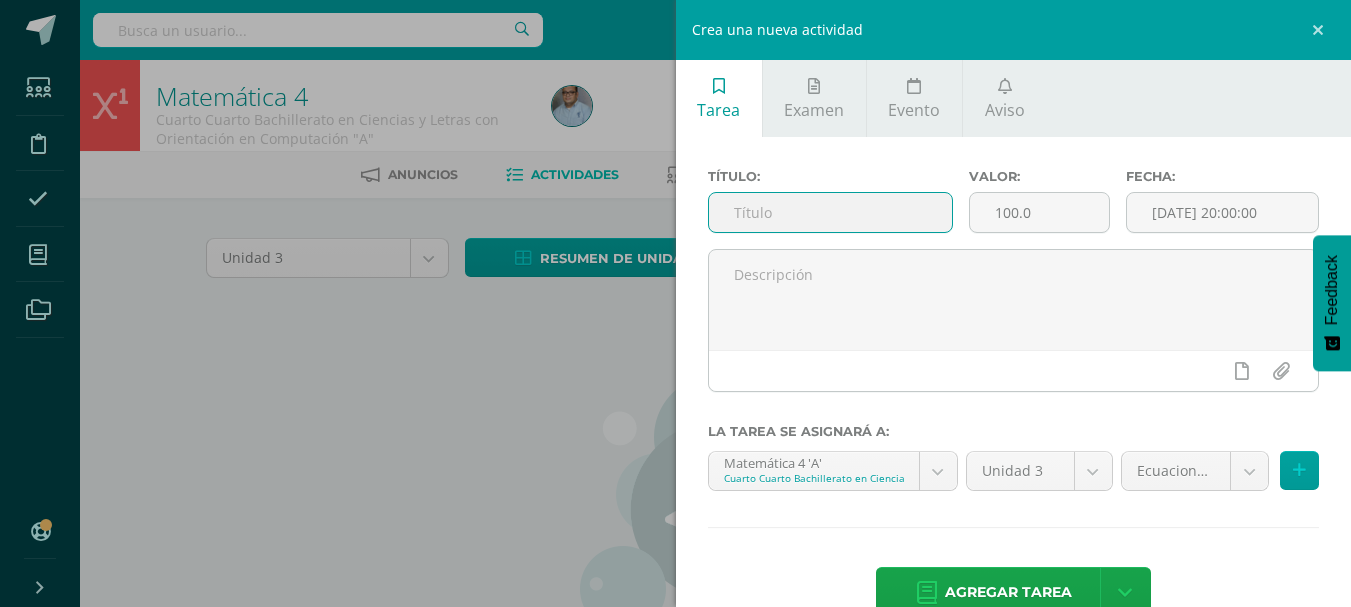 click at bounding box center [830, 212] 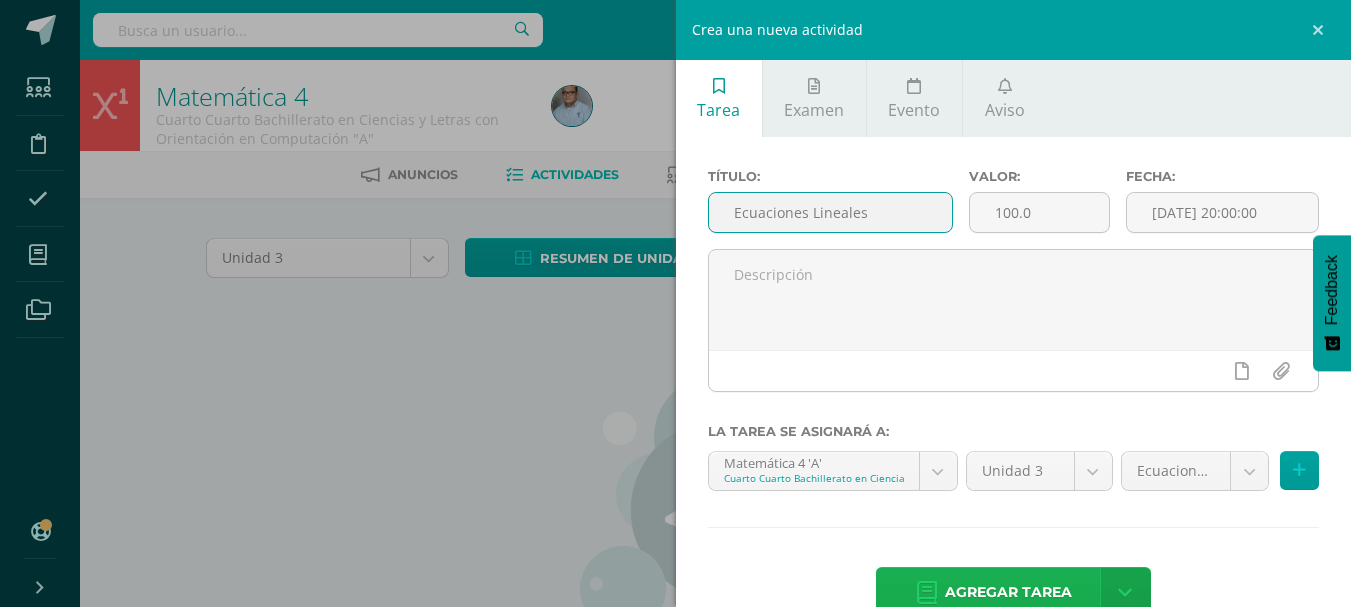 type on "Ecuaciones Lineales" 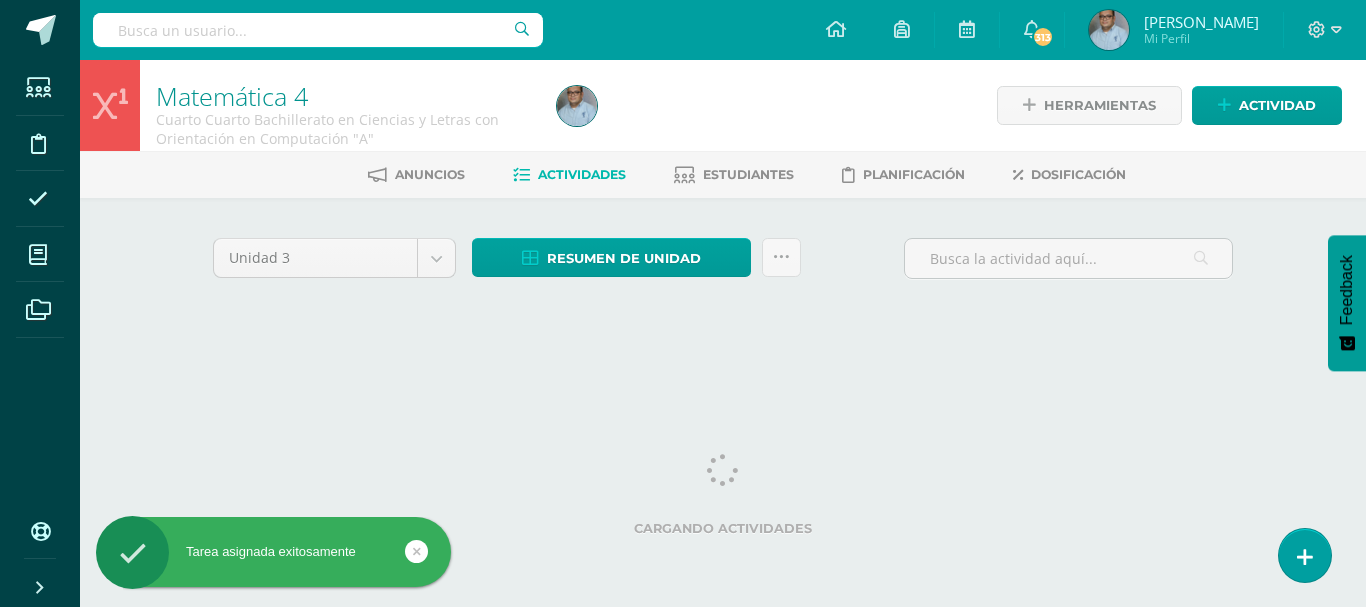 scroll, scrollTop: 0, scrollLeft: 0, axis: both 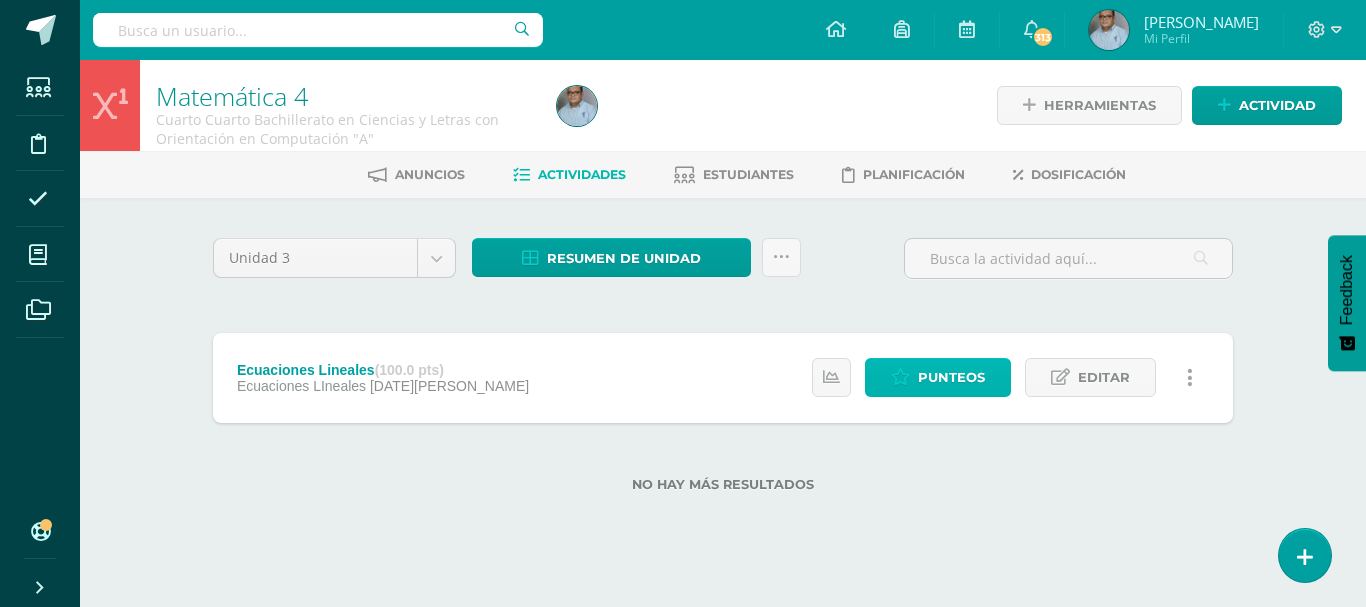 click on "Punteos" at bounding box center (938, 377) 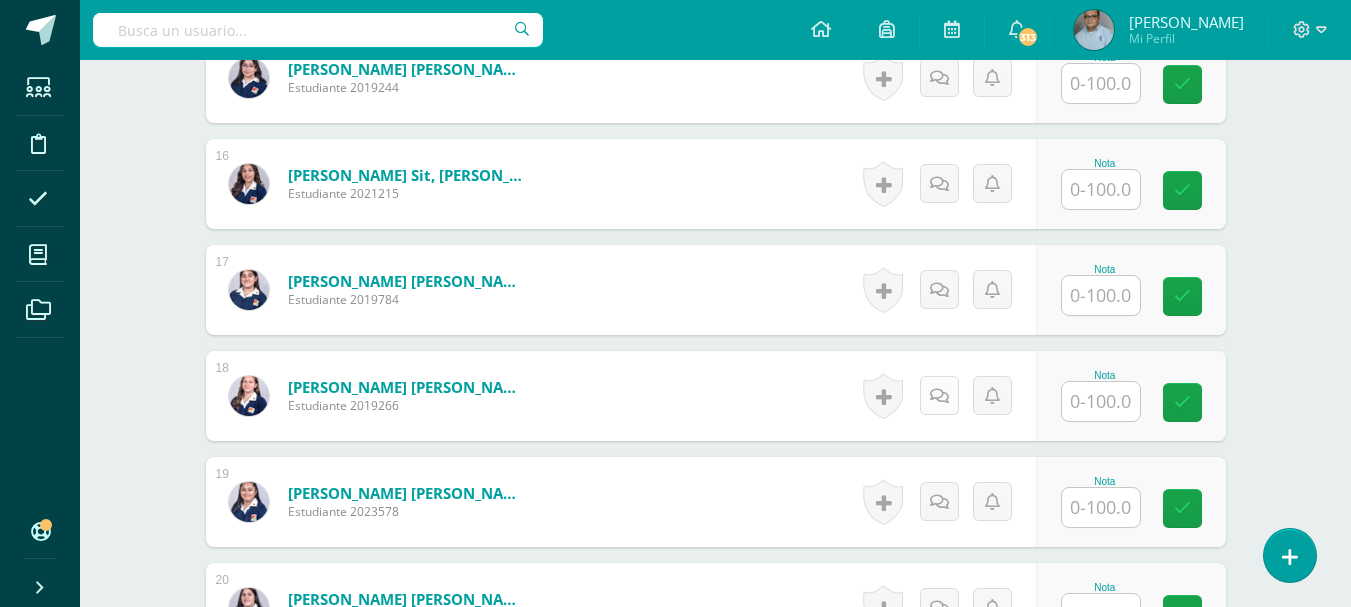 scroll, scrollTop: 2301, scrollLeft: 0, axis: vertical 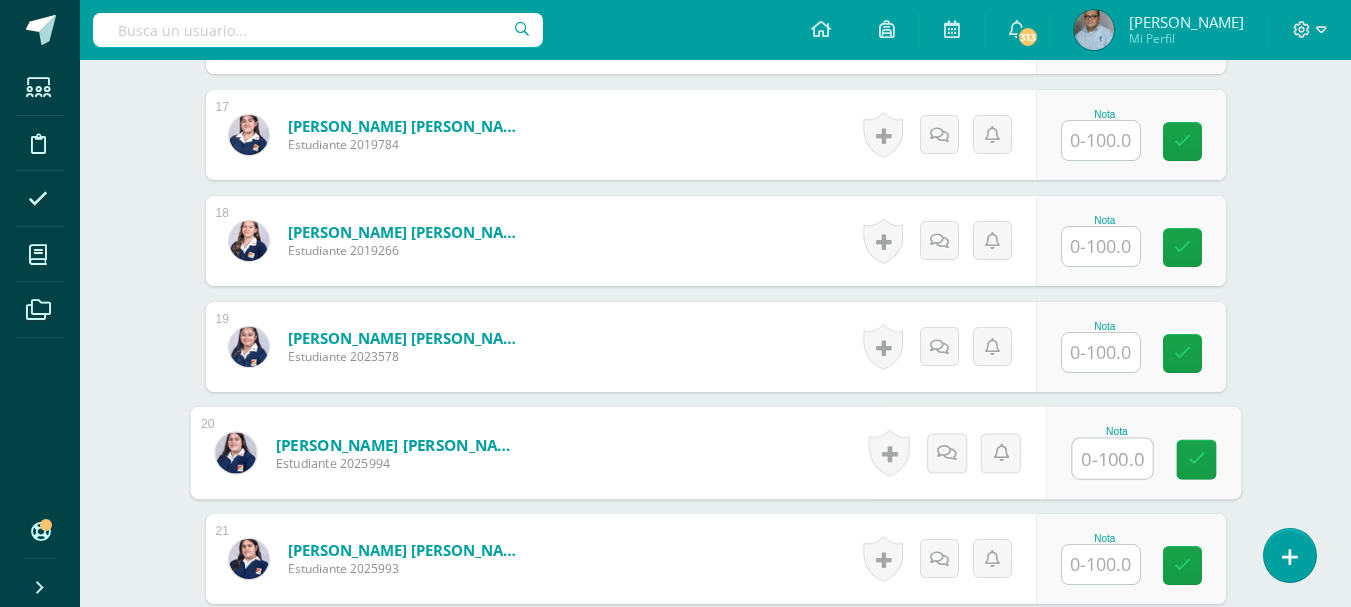 click at bounding box center [1112, 459] 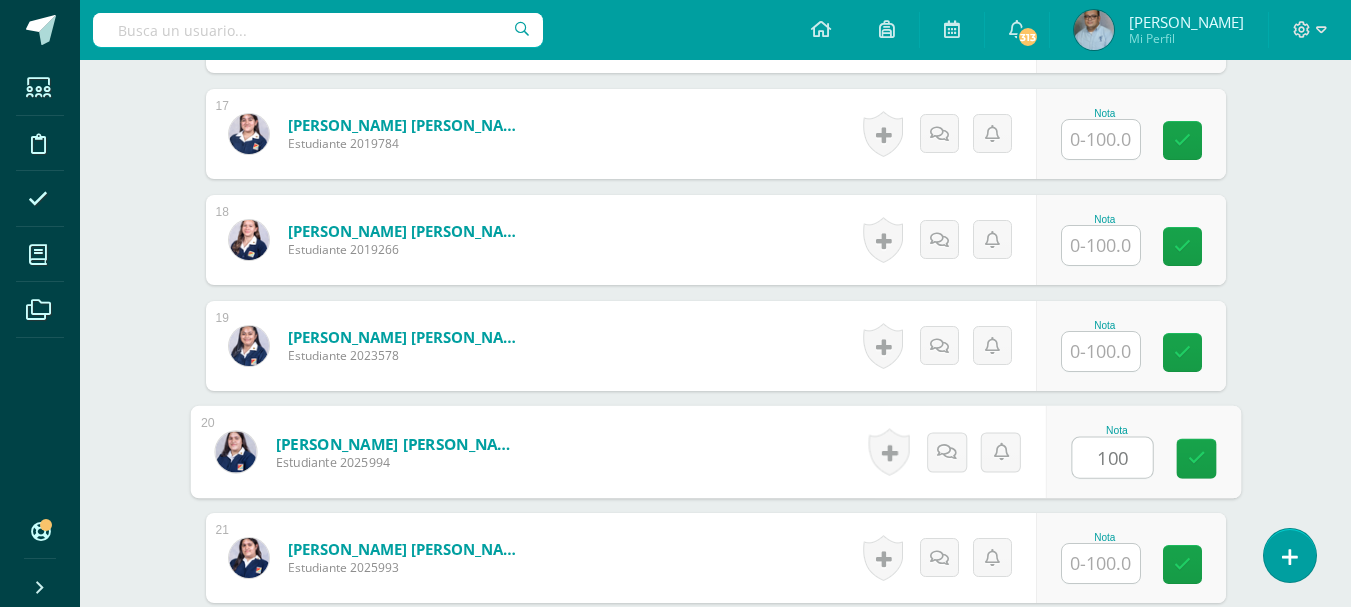 type on "100" 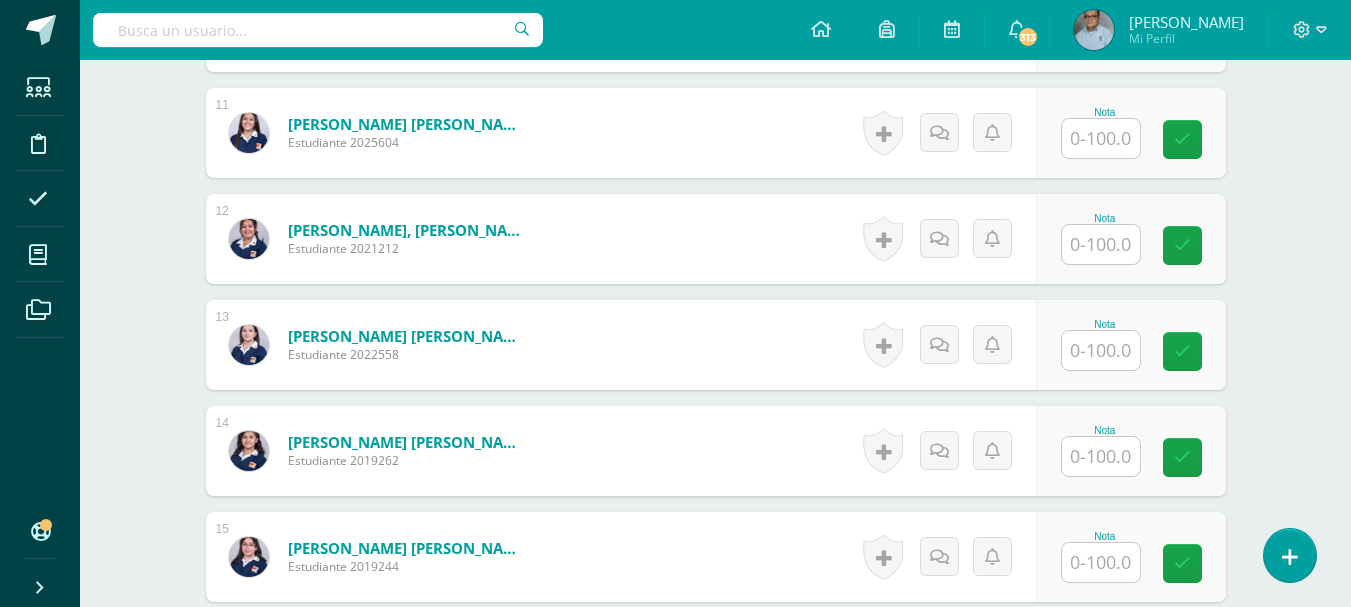 scroll, scrollTop: 1702, scrollLeft: 0, axis: vertical 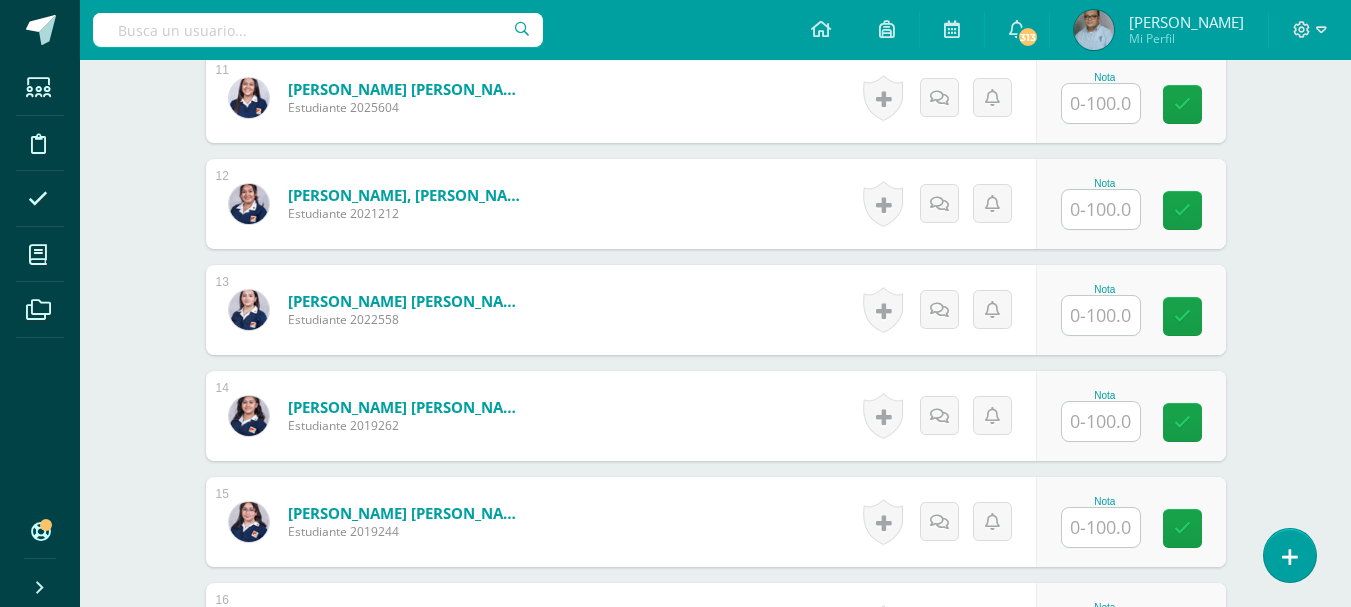 click at bounding box center [1101, 527] 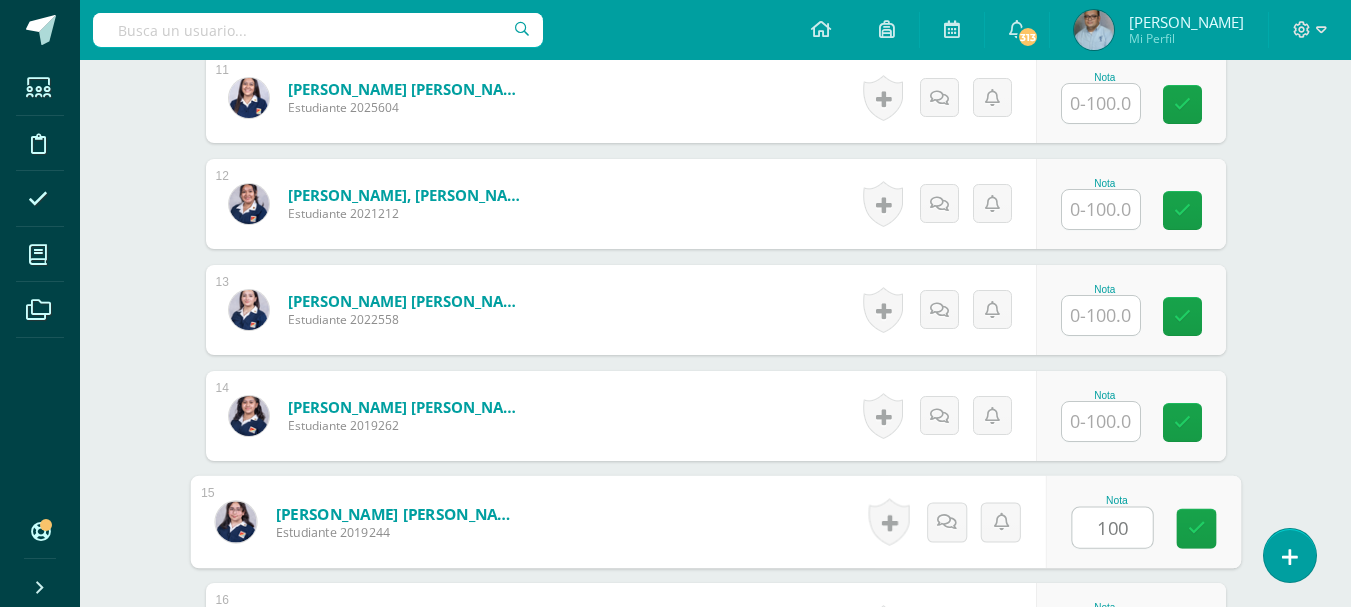 type on "100" 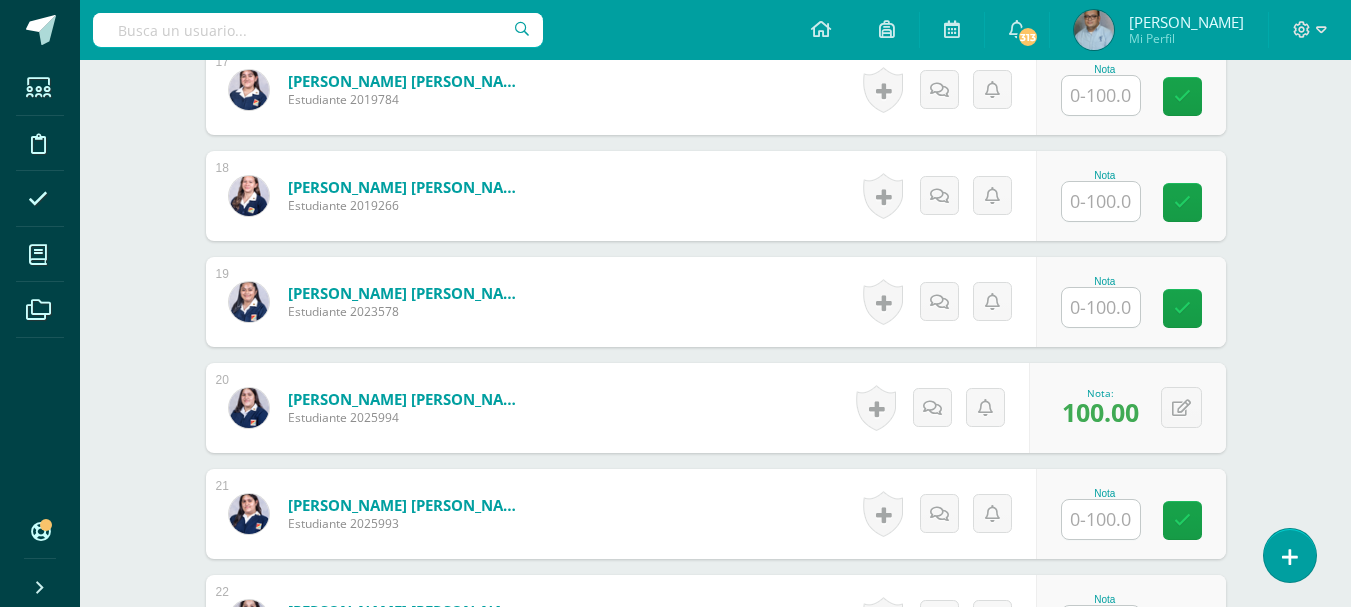 scroll, scrollTop: 2432, scrollLeft: 0, axis: vertical 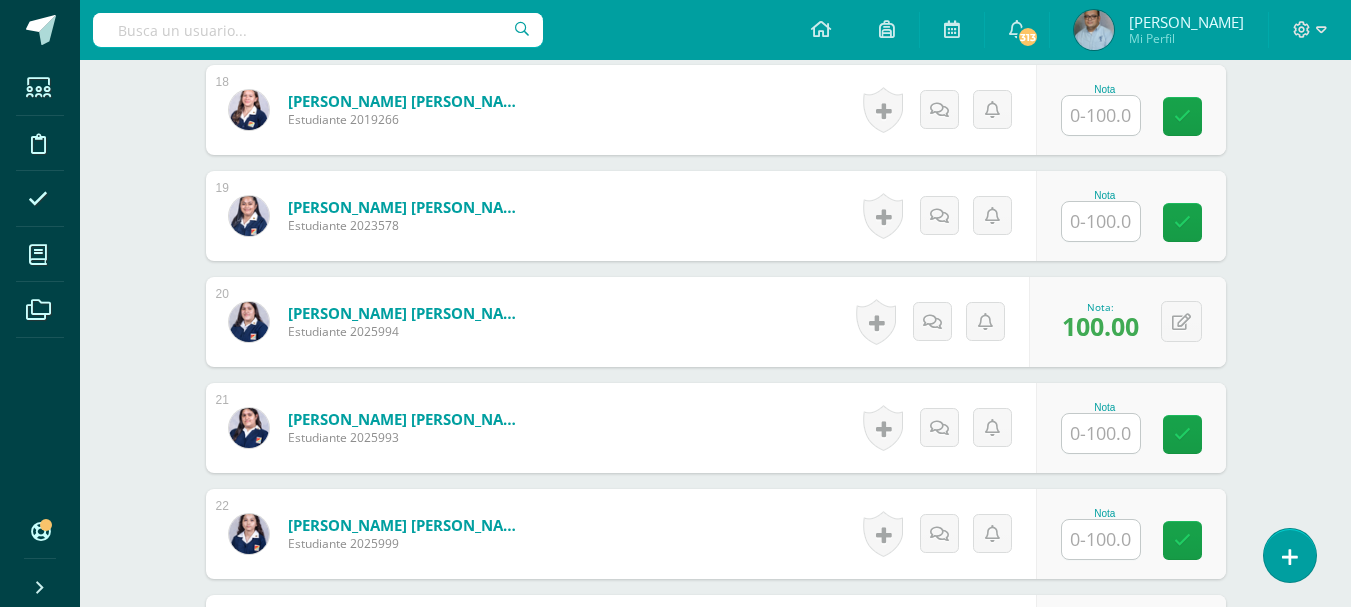 click at bounding box center (1101, 433) 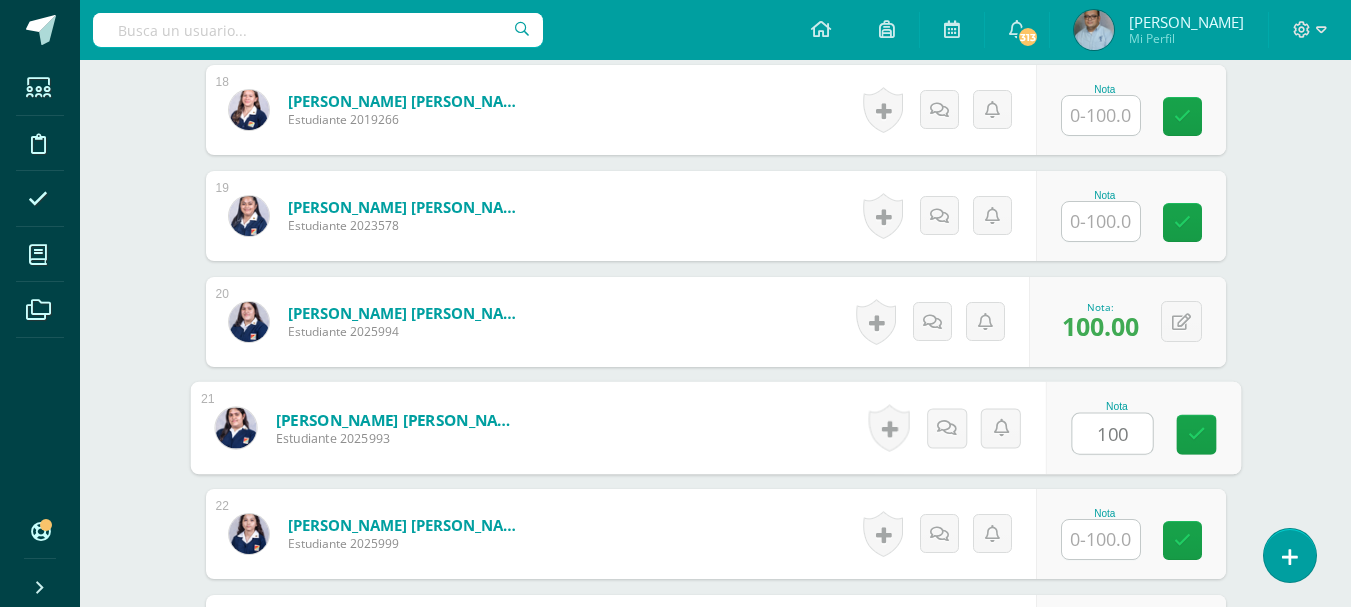 type on "100" 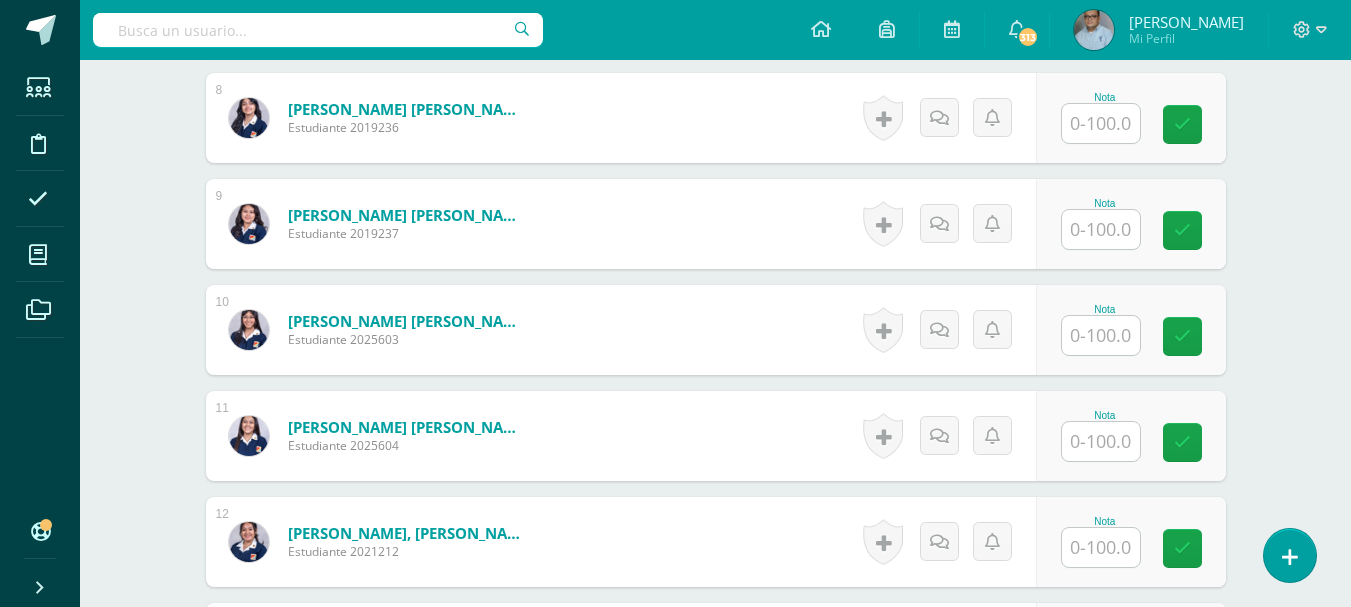 scroll, scrollTop: 1332, scrollLeft: 0, axis: vertical 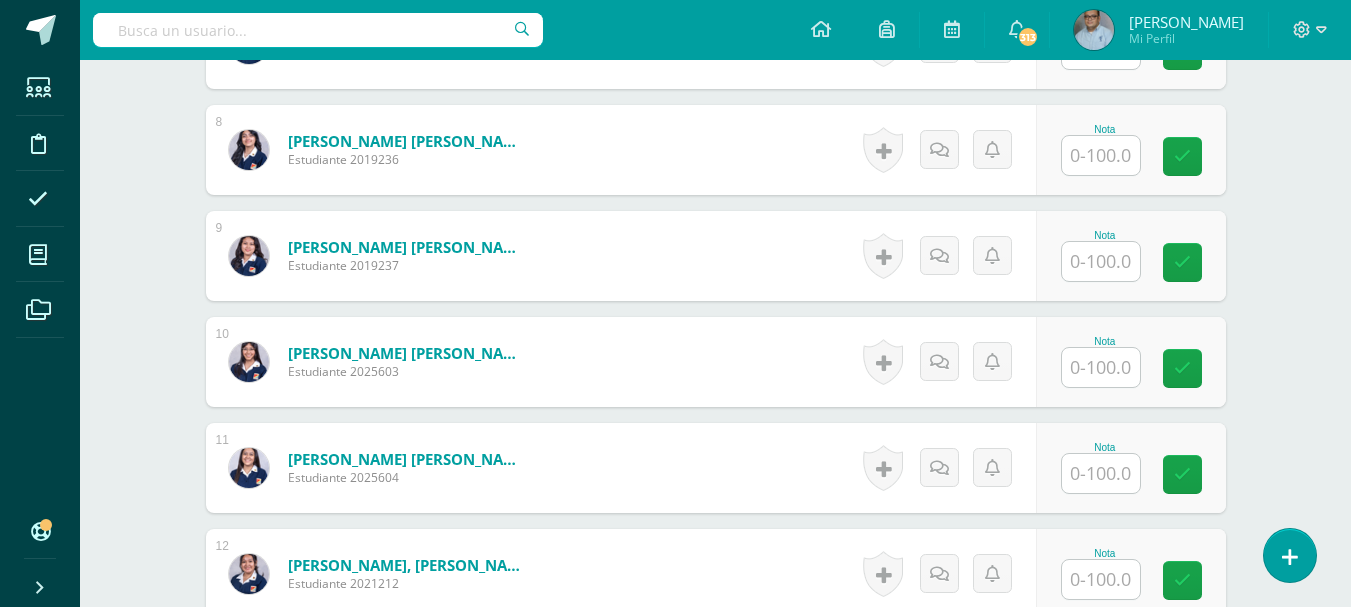 click at bounding box center (1101, 261) 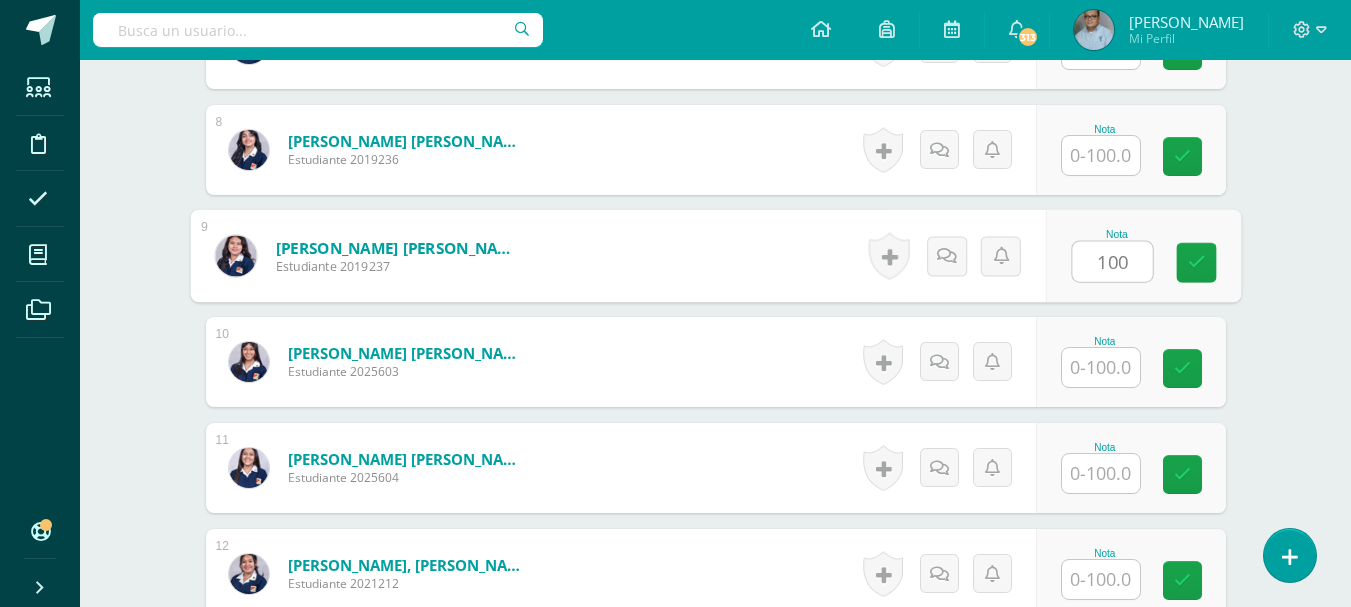 type on "100" 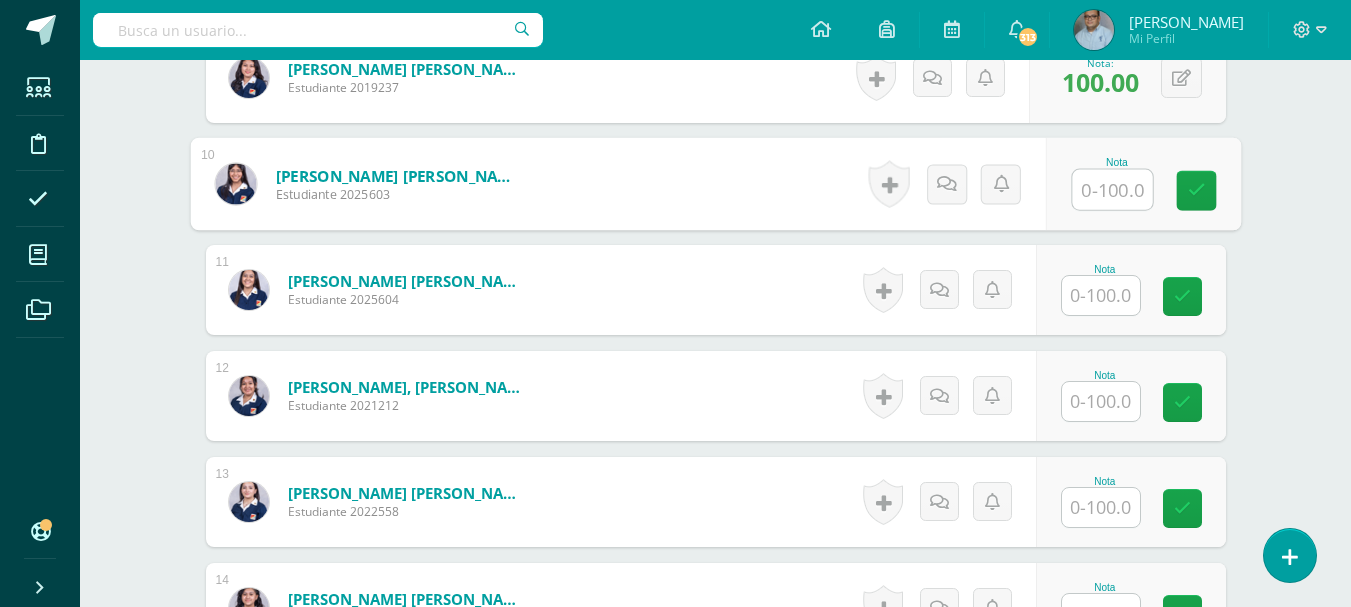 scroll, scrollTop: 1532, scrollLeft: 0, axis: vertical 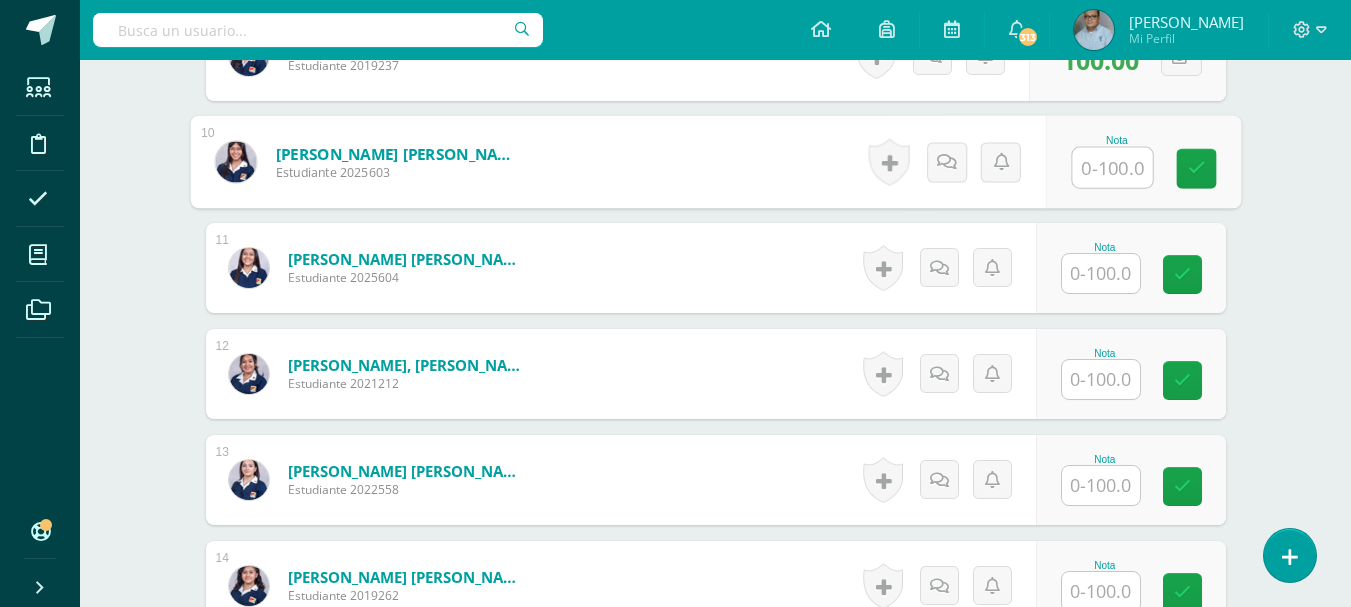 click at bounding box center [1101, 379] 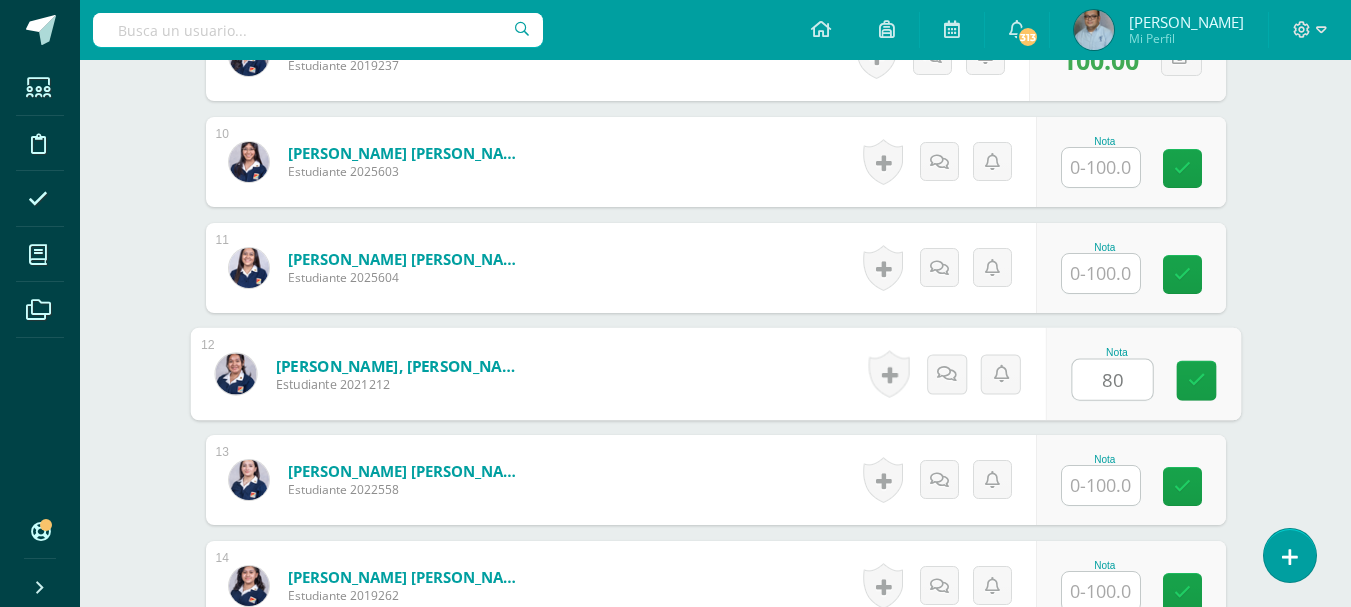 type on "80" 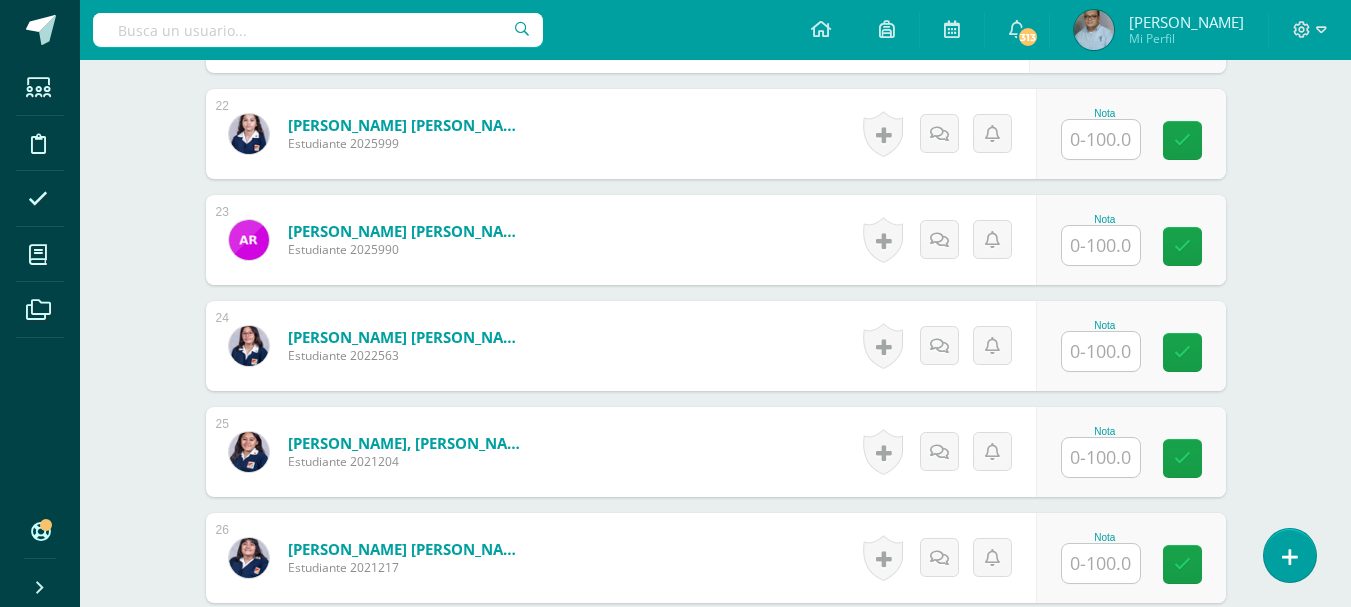 scroll, scrollTop: 2932, scrollLeft: 0, axis: vertical 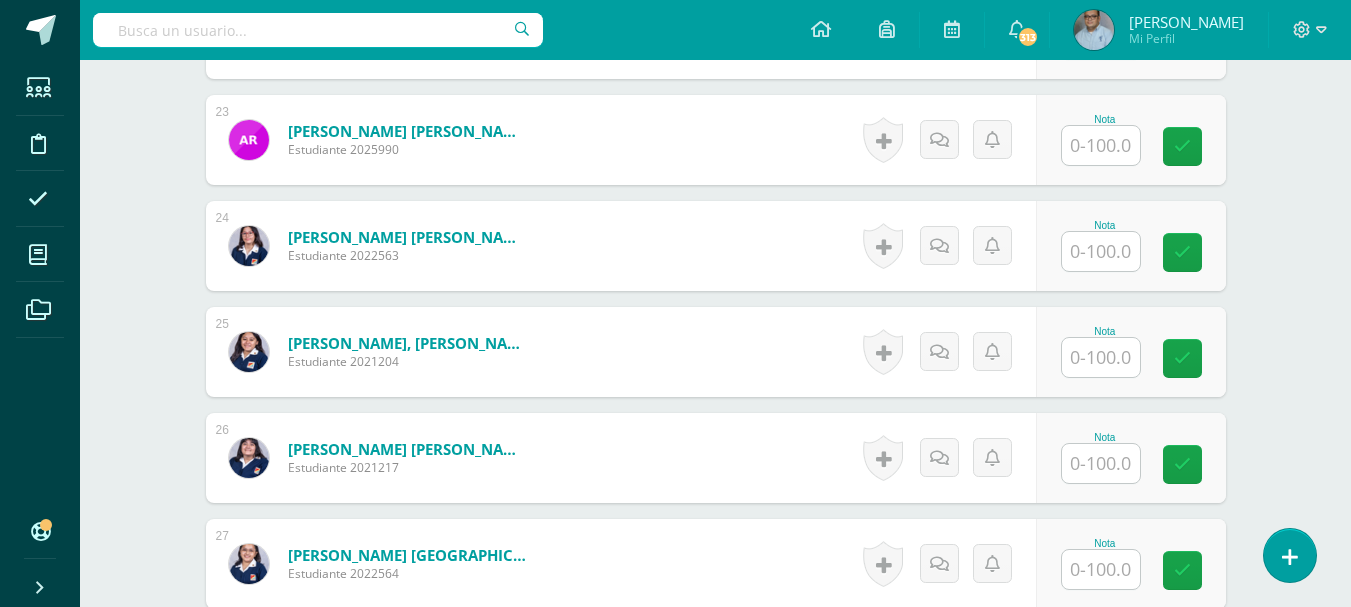 click at bounding box center (1101, 463) 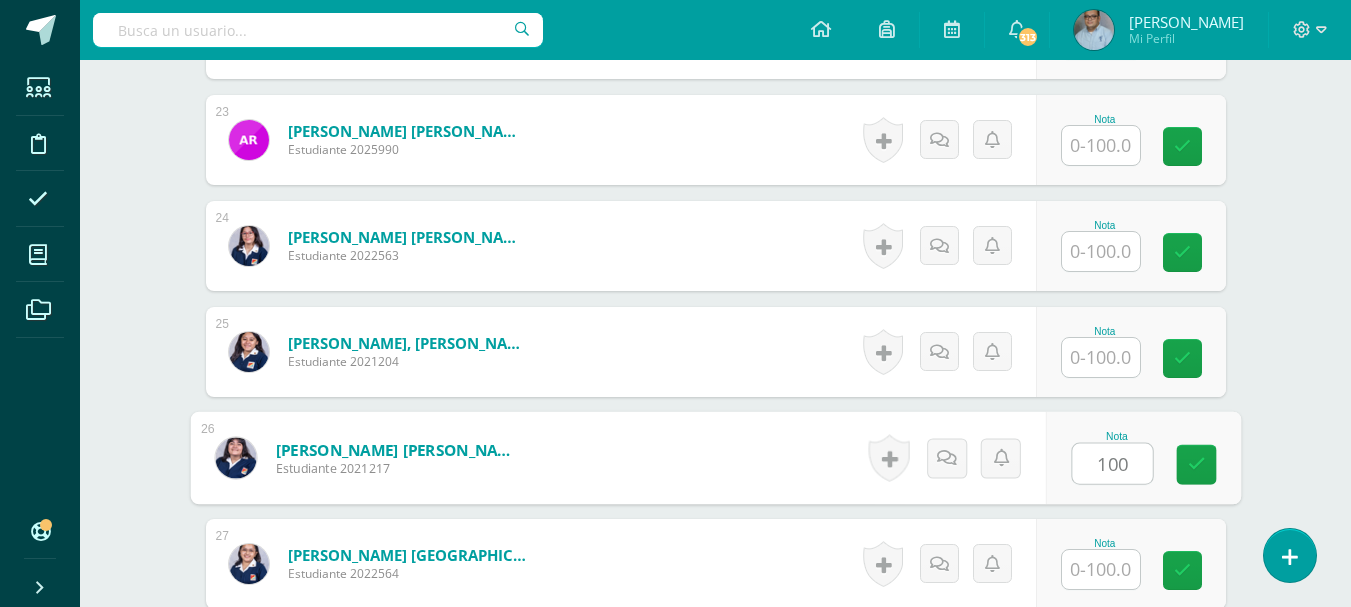 type on "100" 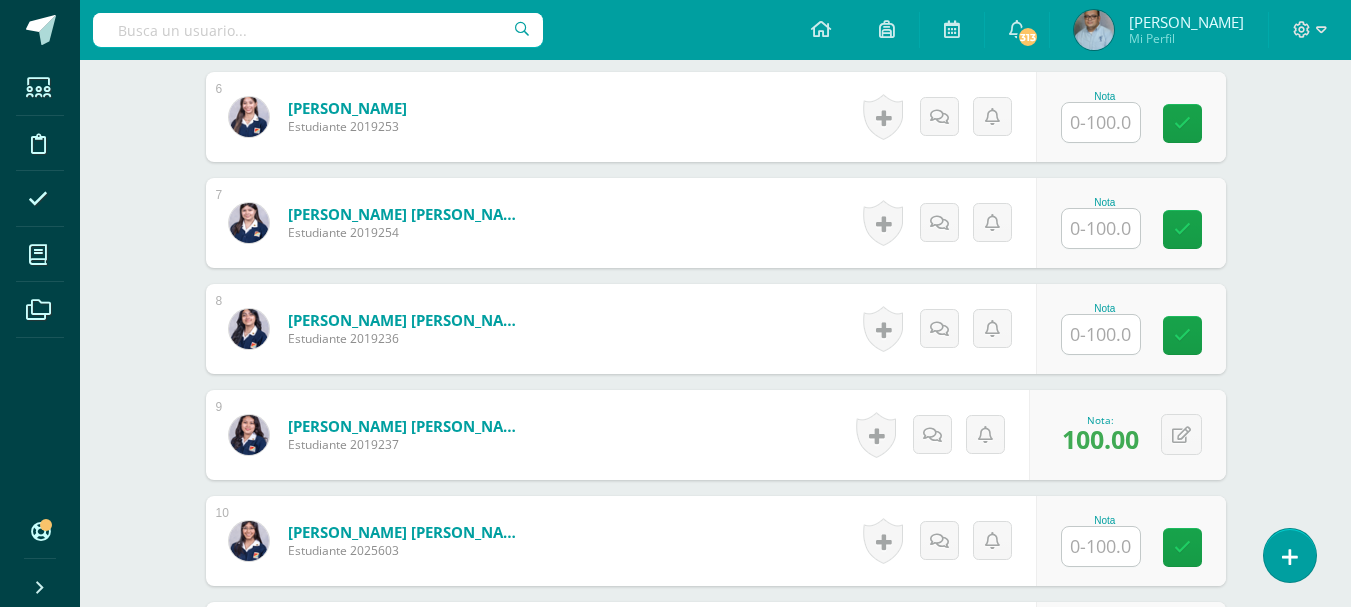 scroll, scrollTop: 1132, scrollLeft: 0, axis: vertical 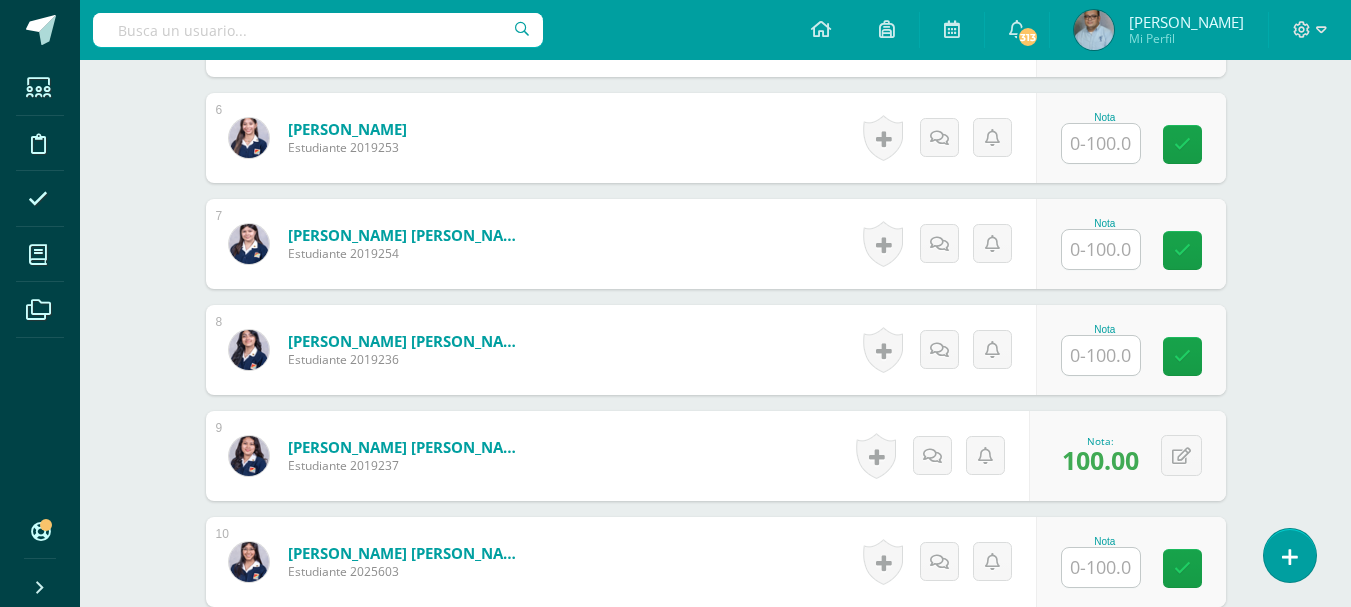click at bounding box center (1101, 143) 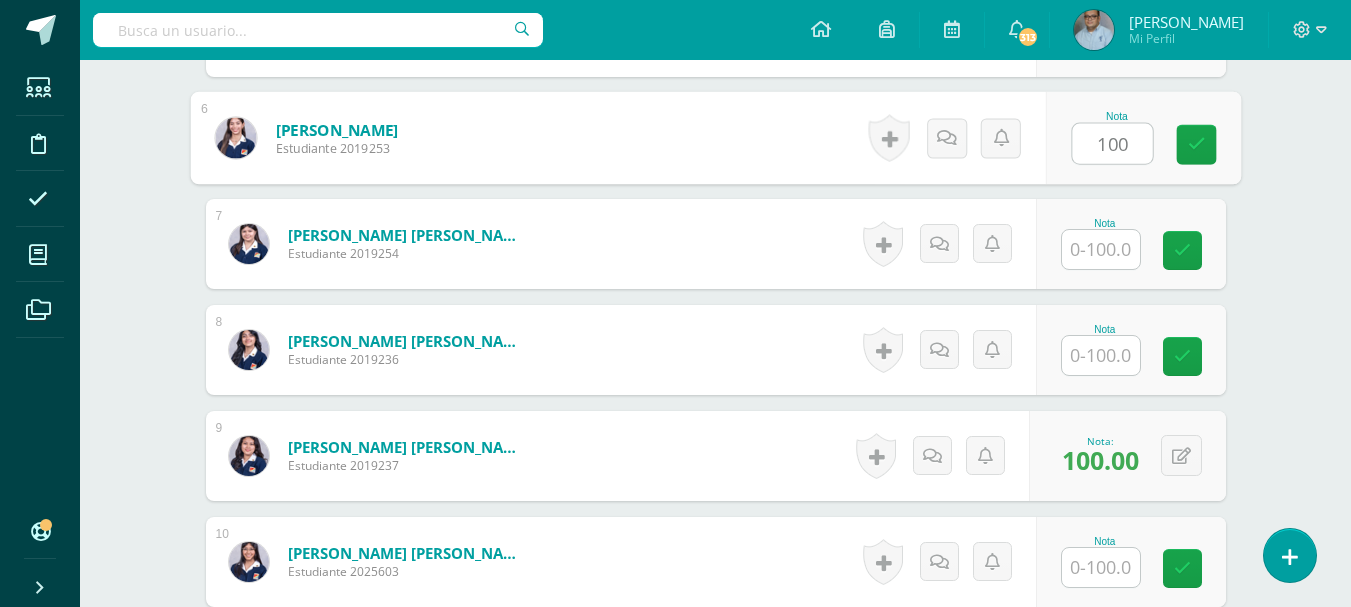 type on "100" 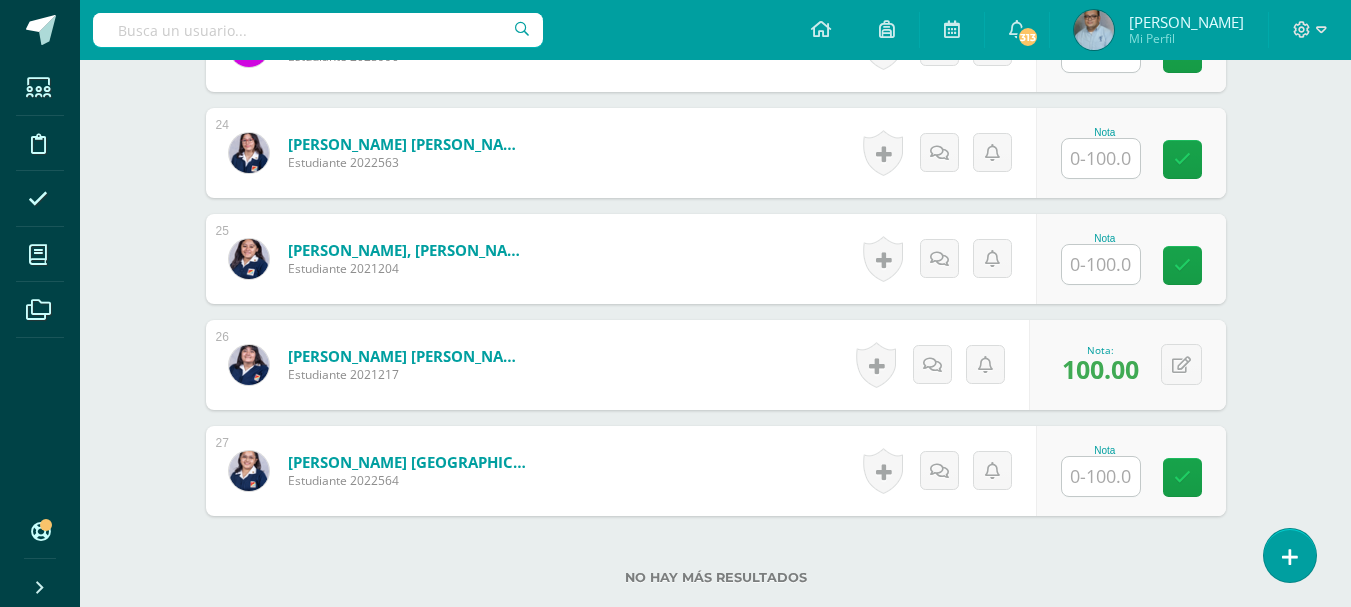 scroll, scrollTop: 3032, scrollLeft: 0, axis: vertical 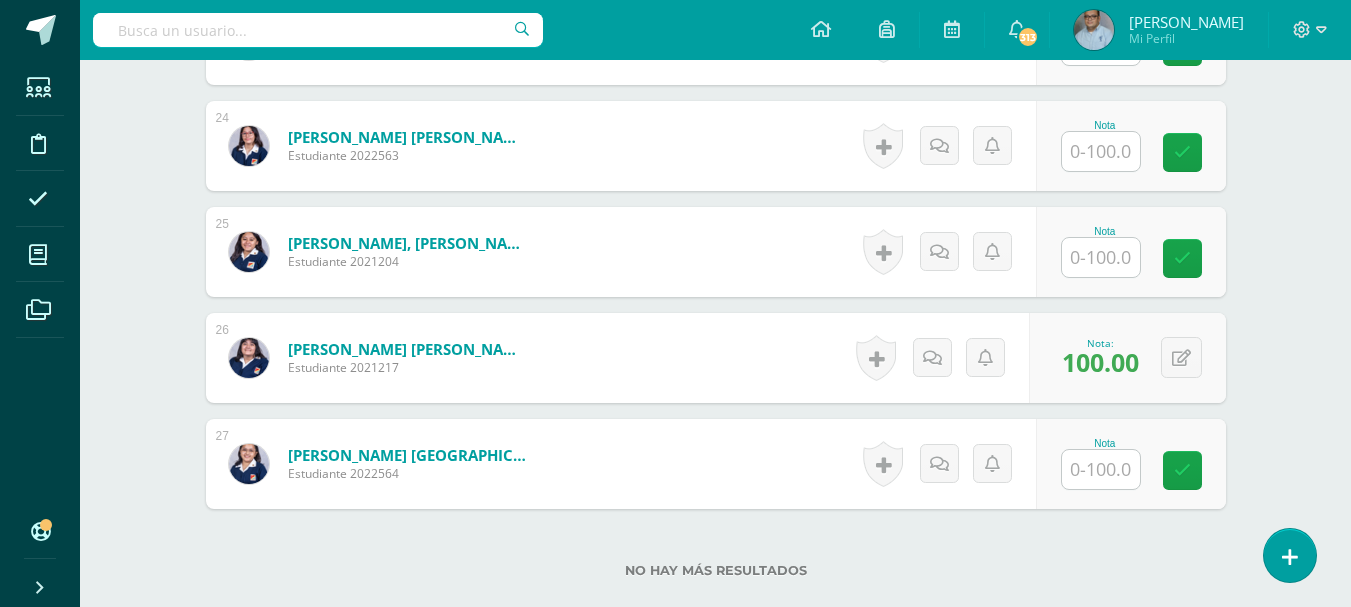click at bounding box center (1101, 469) 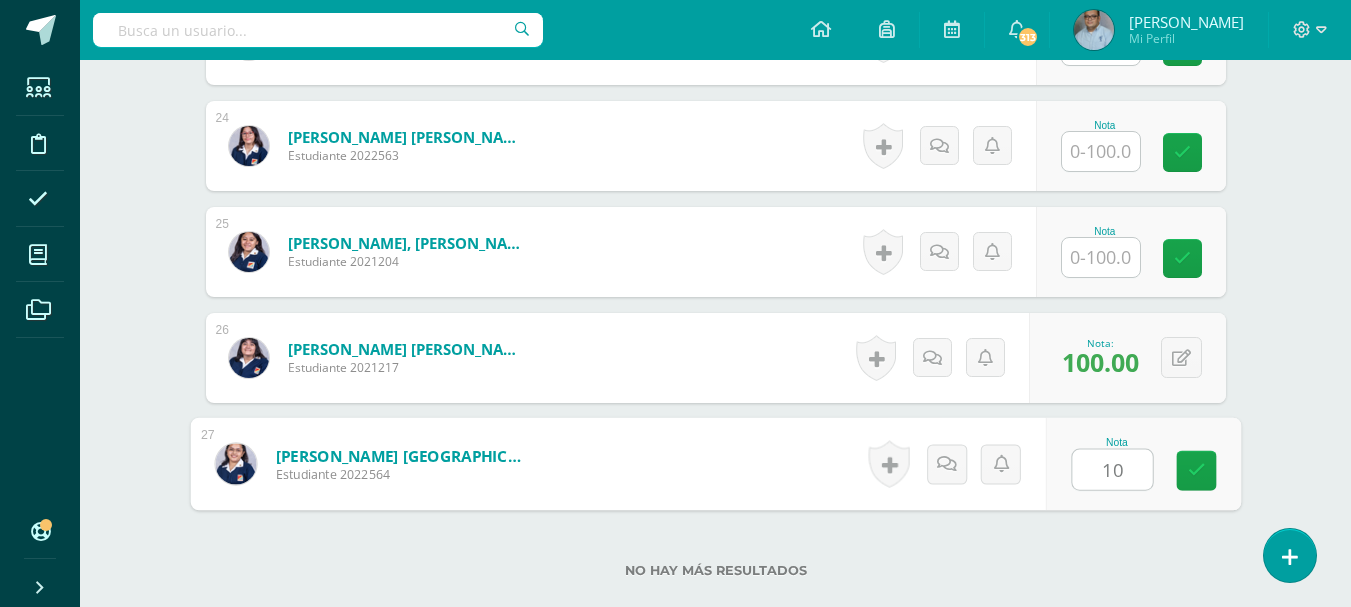 type on "100" 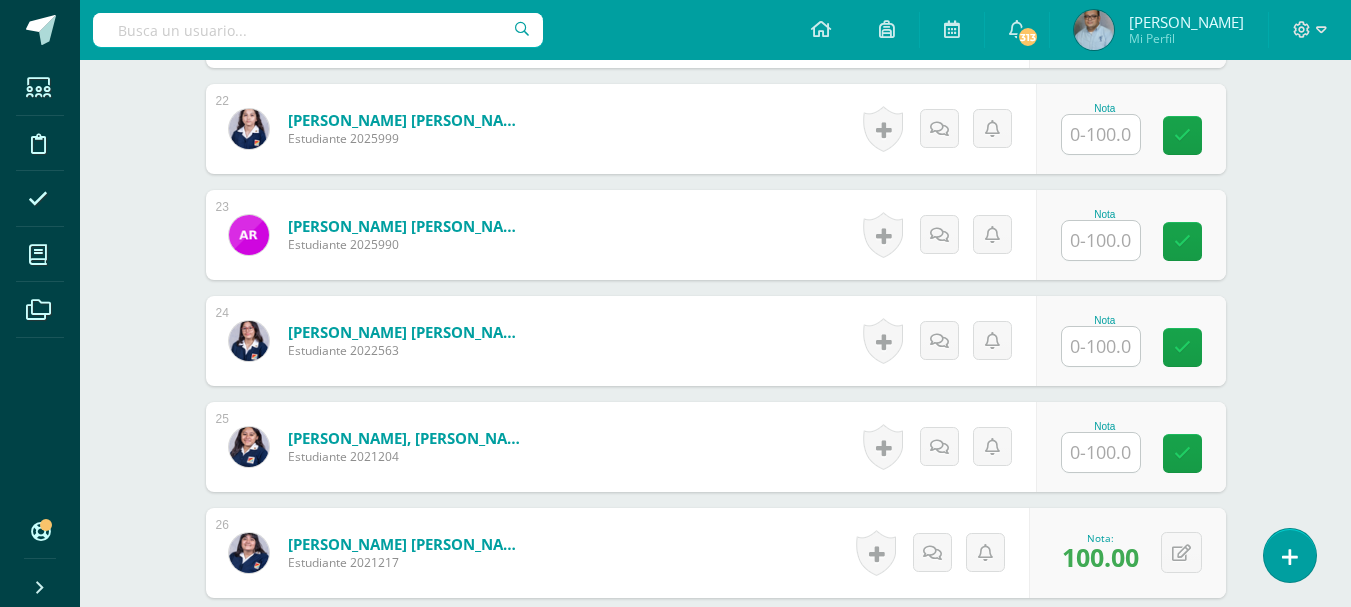 scroll, scrollTop: 2832, scrollLeft: 0, axis: vertical 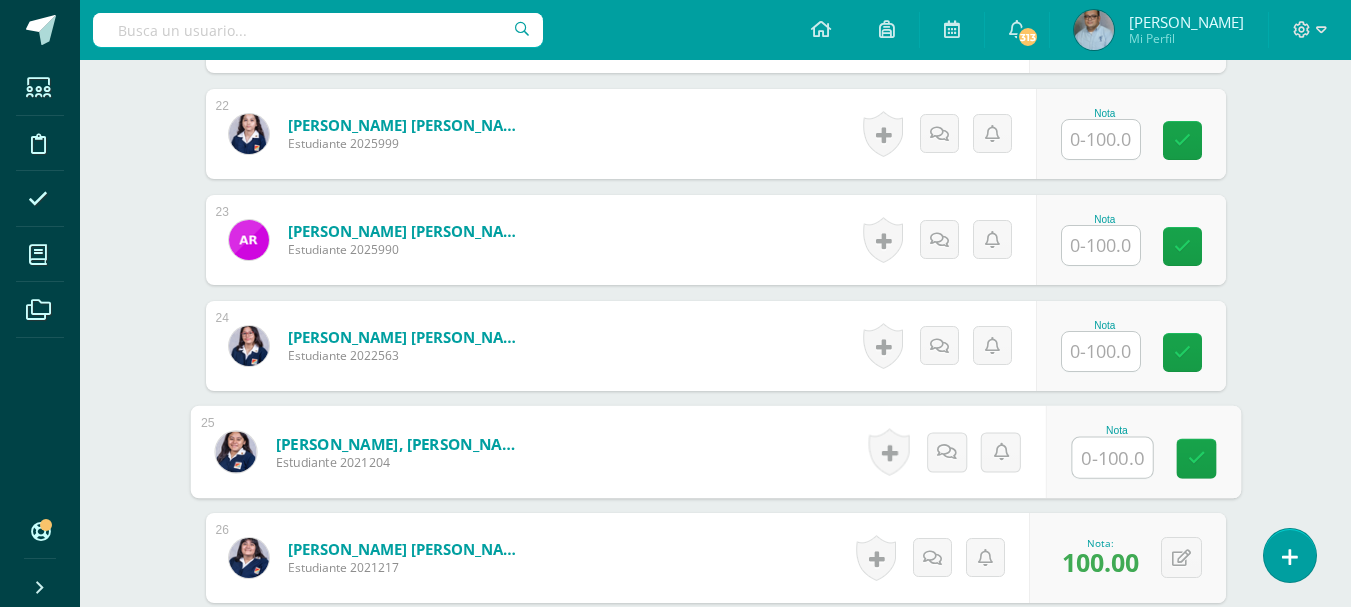click at bounding box center (1112, 458) 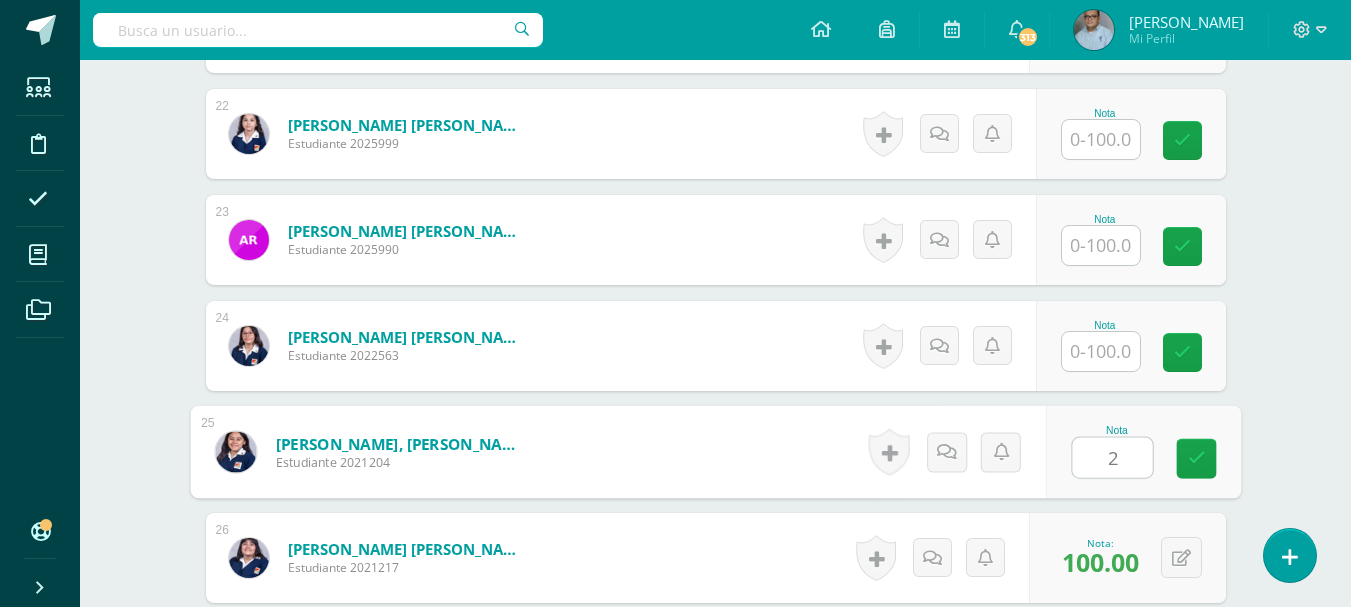 type on "20" 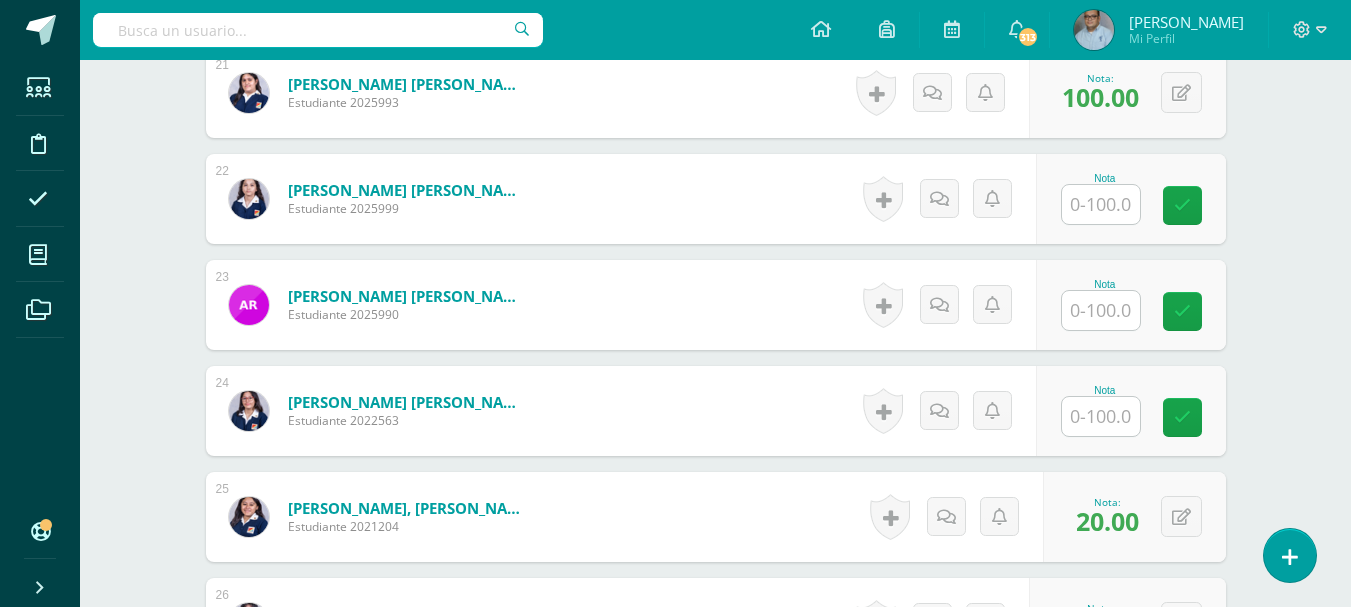 scroll, scrollTop: 2732, scrollLeft: 0, axis: vertical 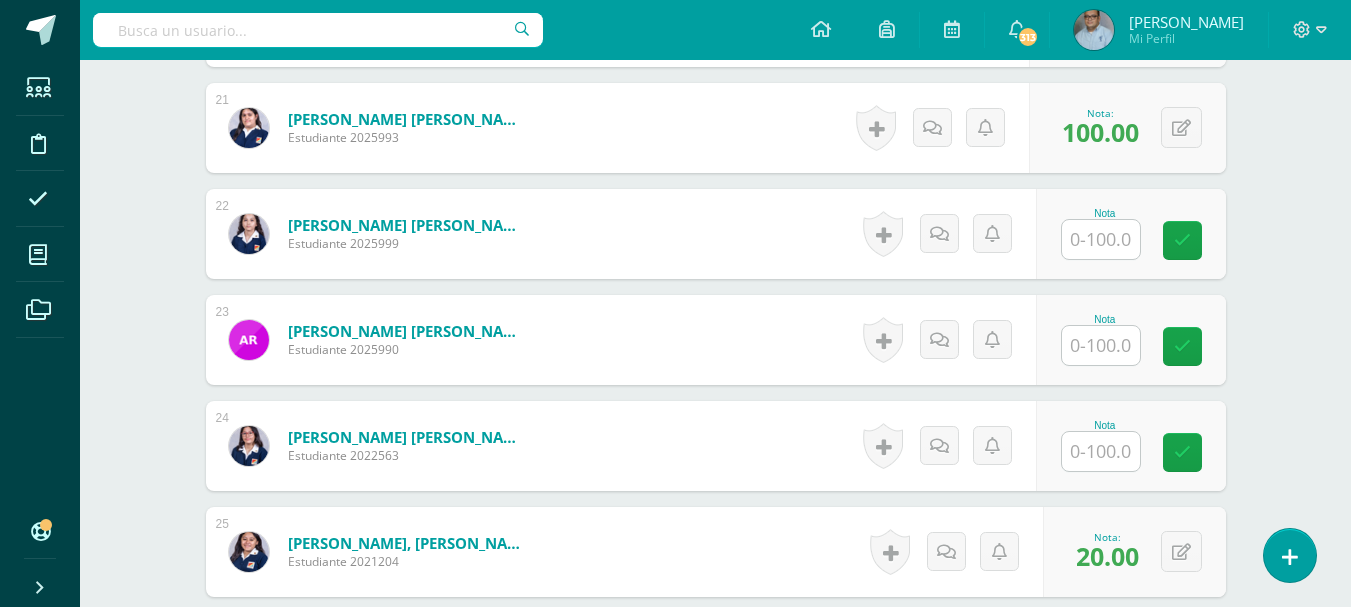 click at bounding box center (1101, 451) 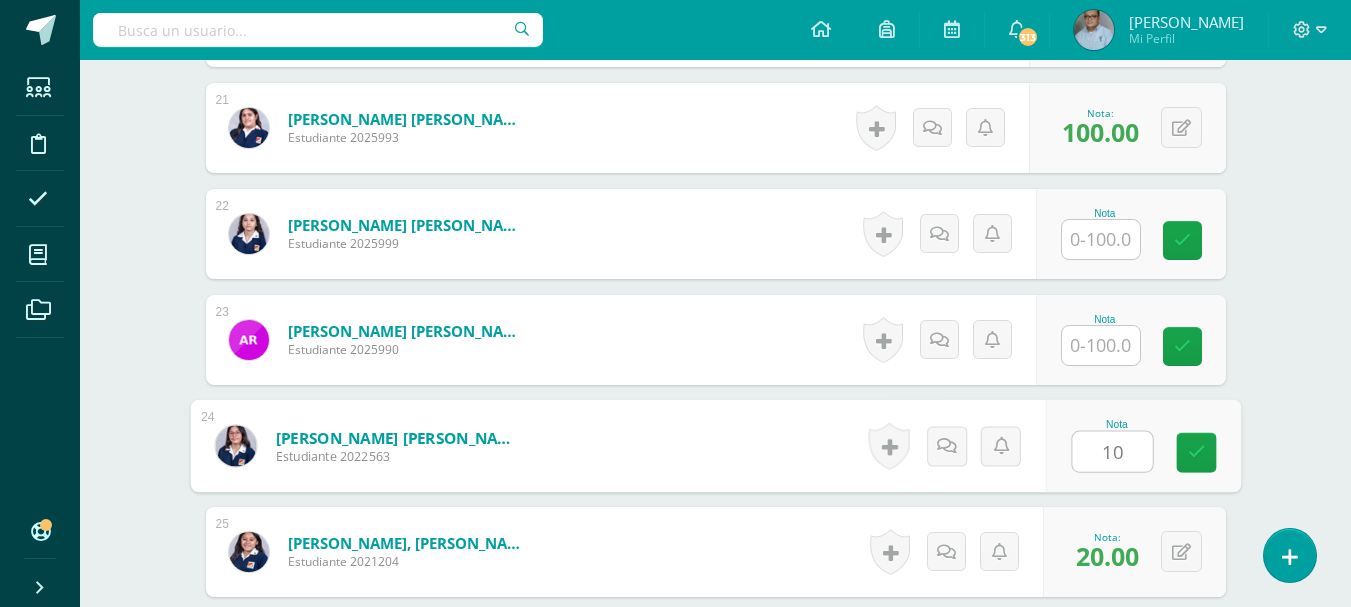 type on "100" 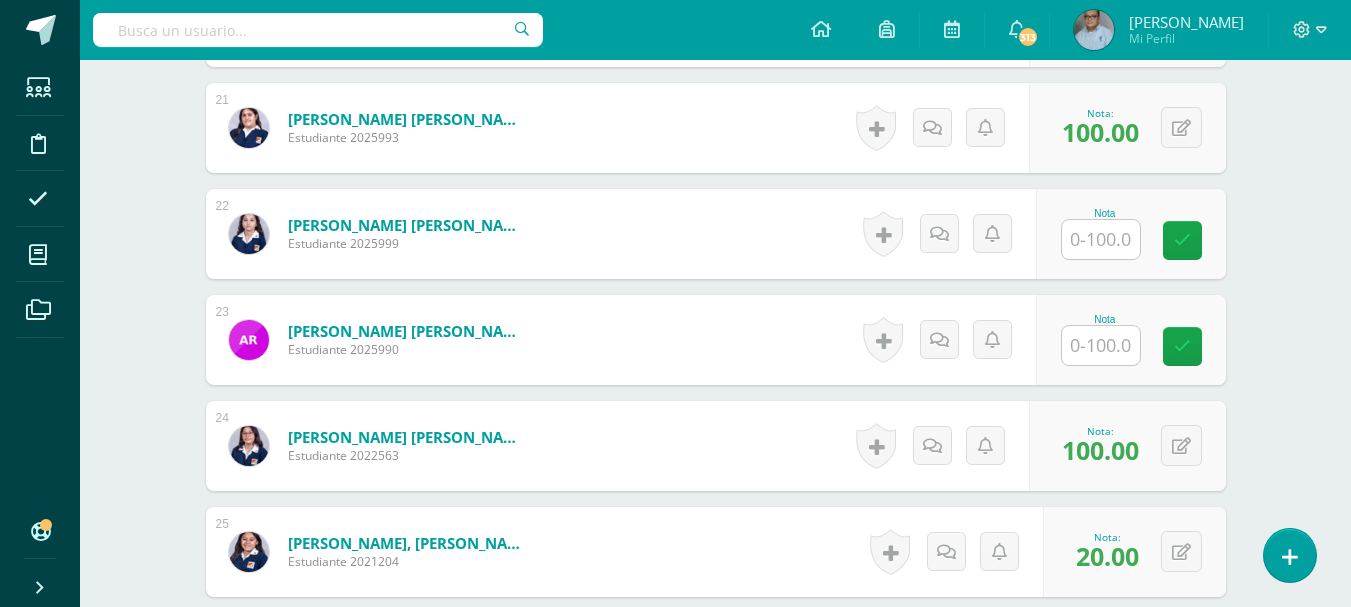 click at bounding box center [1101, 239] 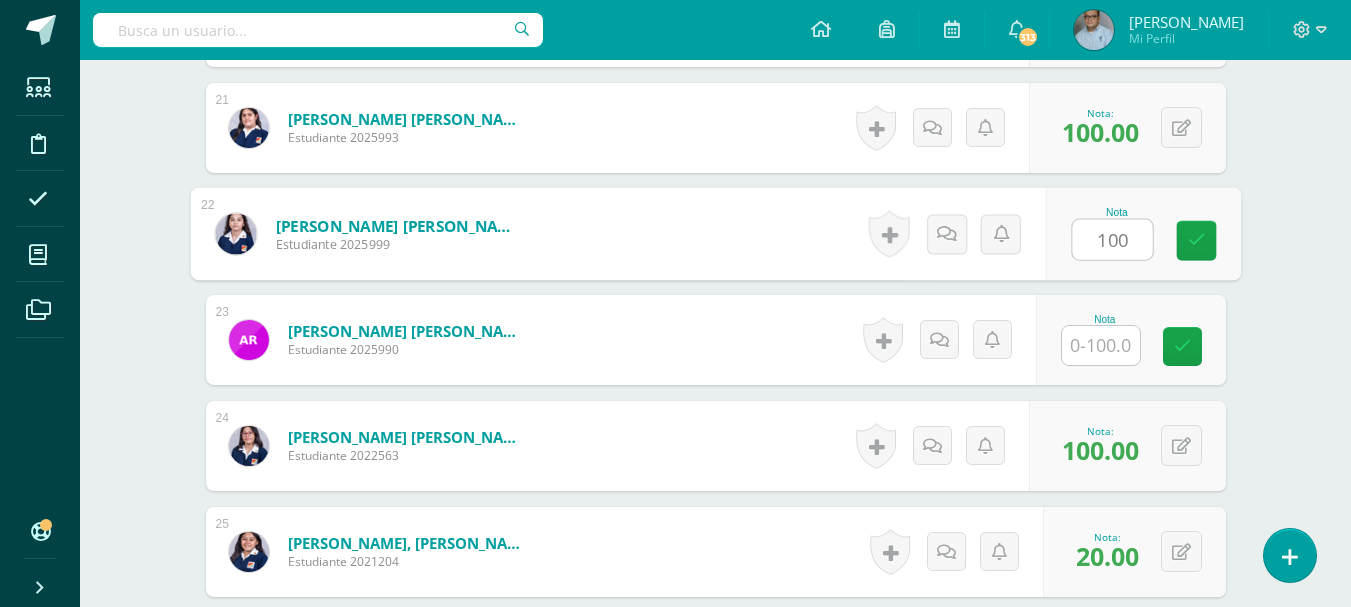 type on "100" 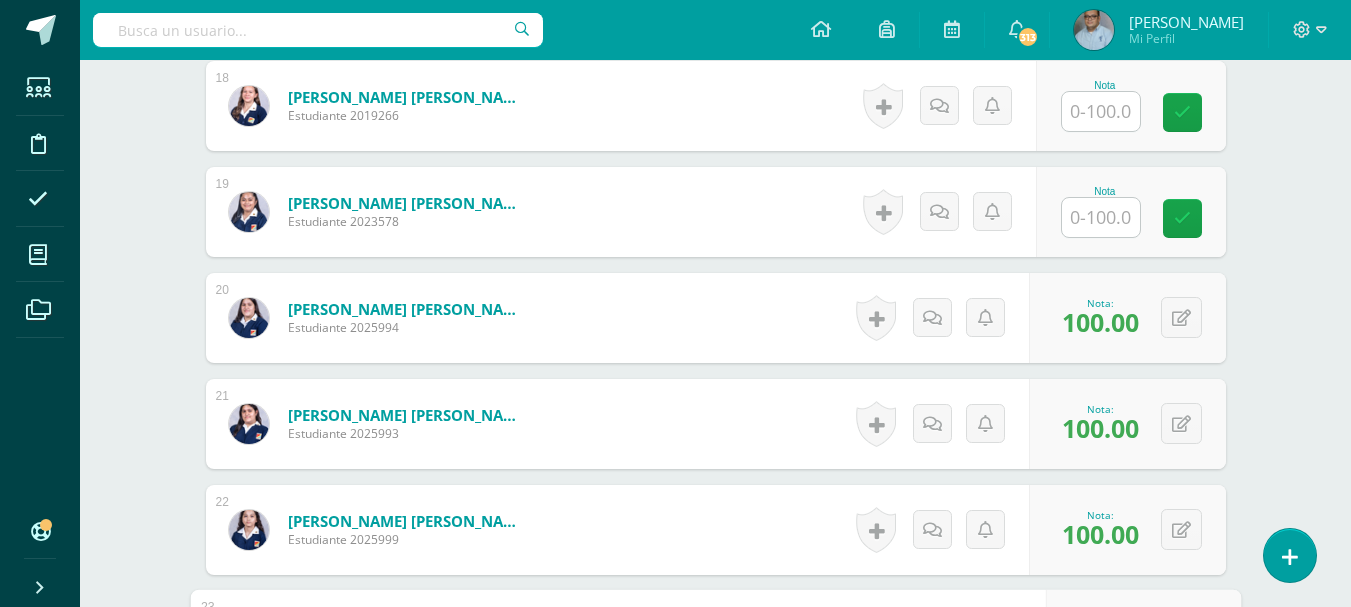 scroll, scrollTop: 2432, scrollLeft: 0, axis: vertical 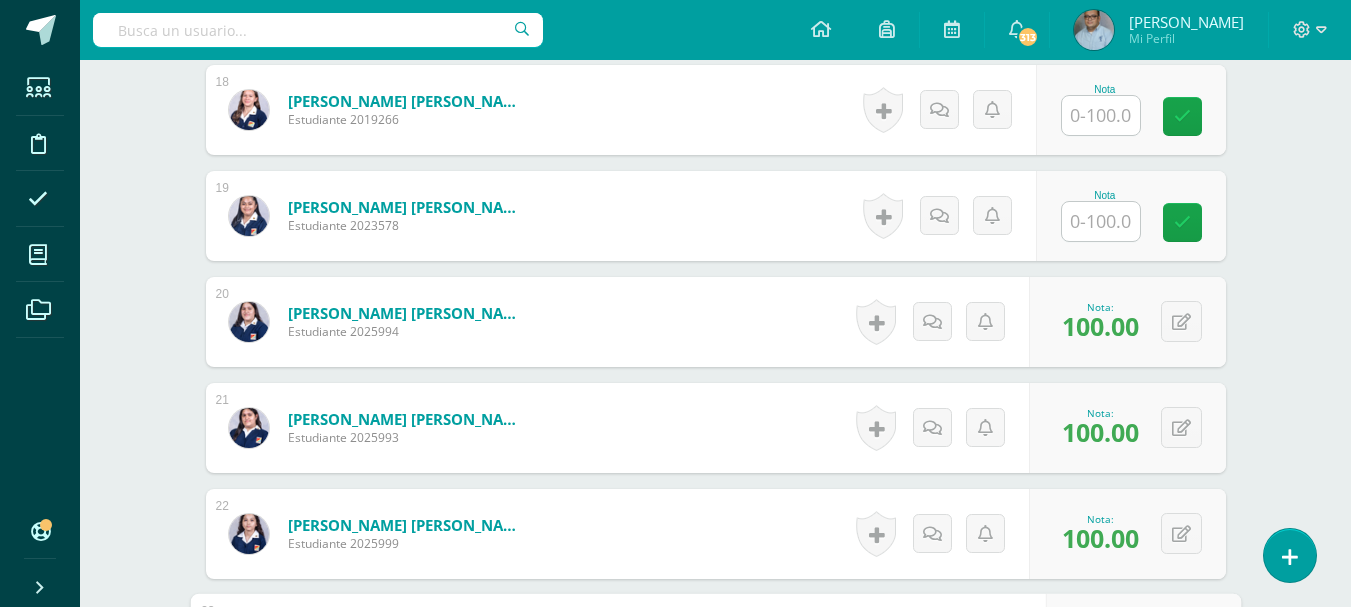 click at bounding box center [1101, 221] 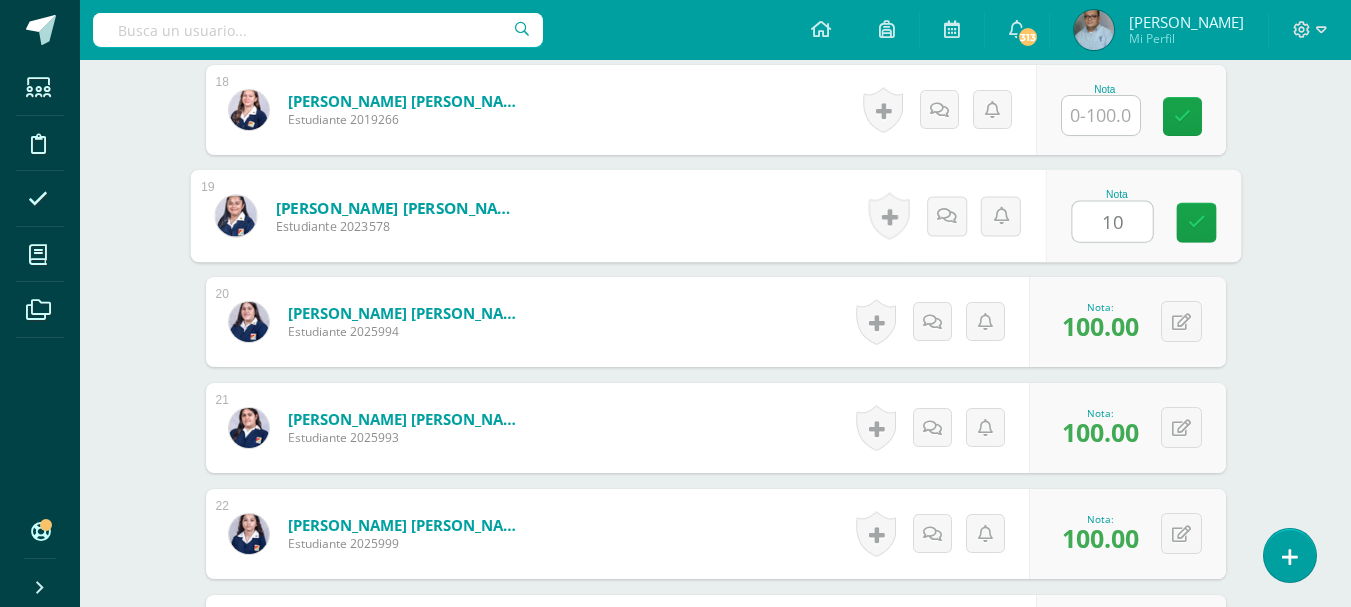 type on "100" 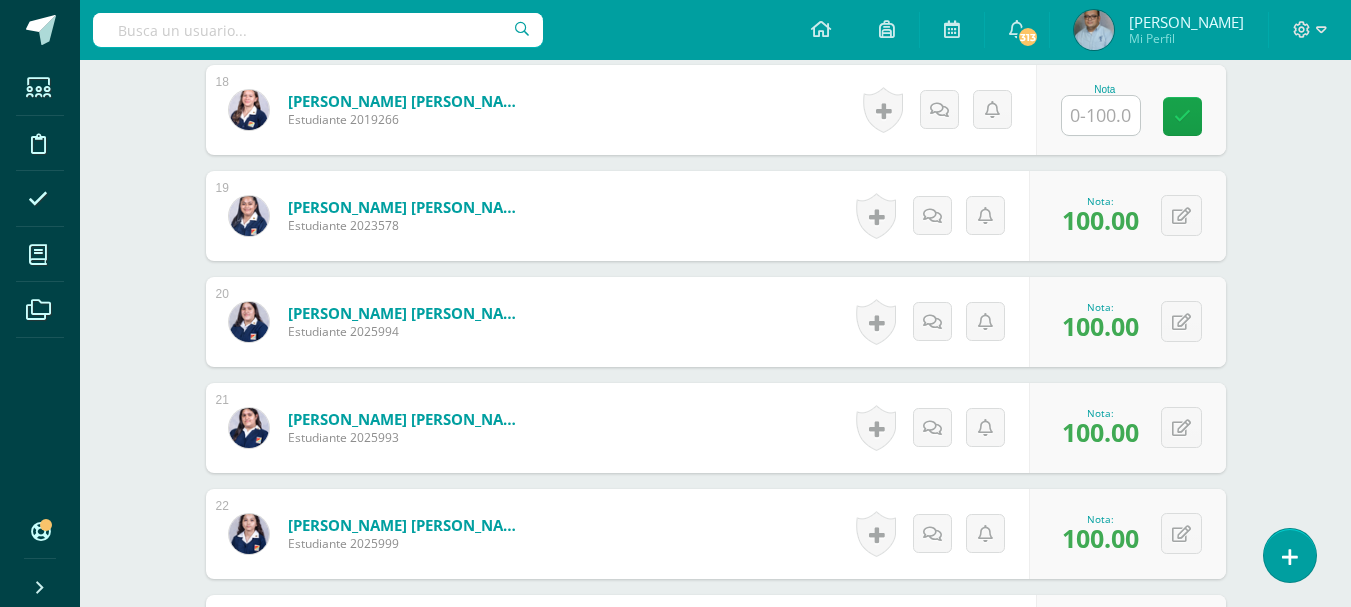 scroll, scrollTop: 2332, scrollLeft: 0, axis: vertical 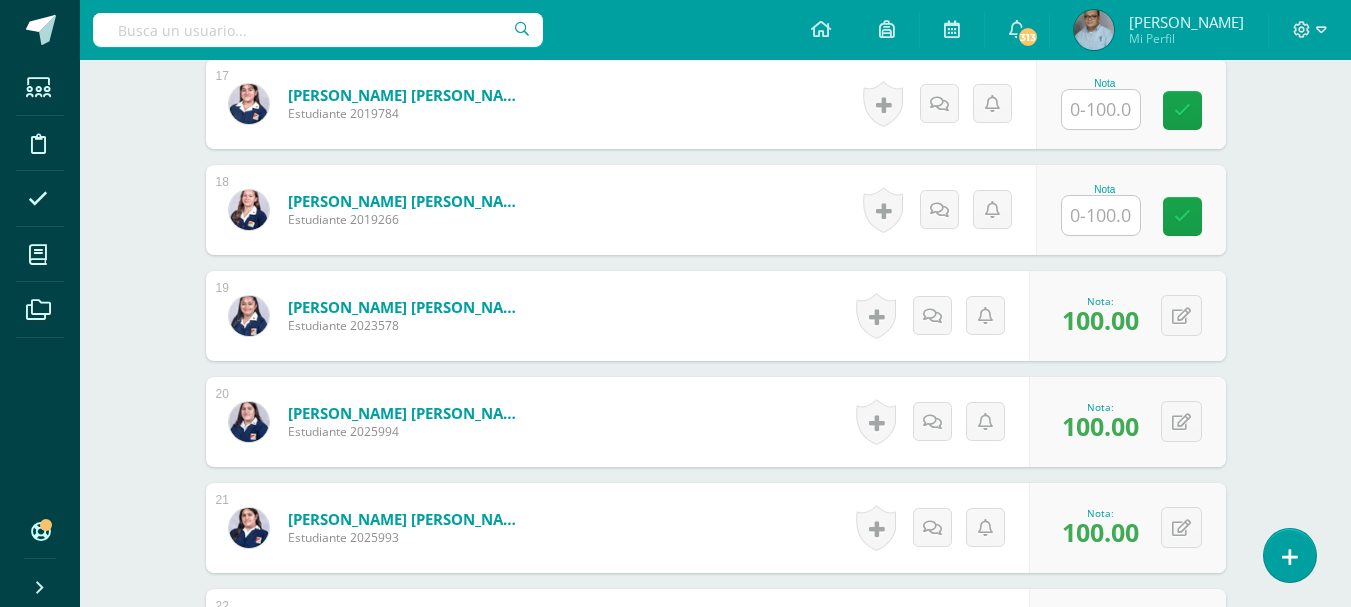 click at bounding box center (1101, 109) 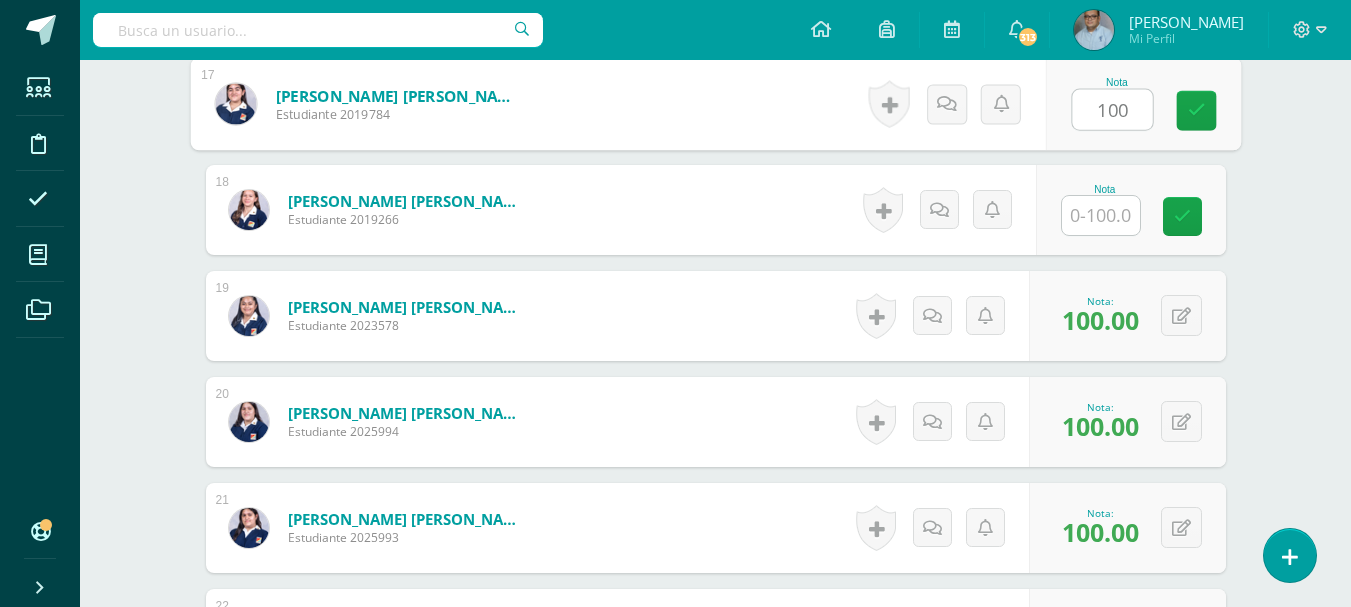 type on "100" 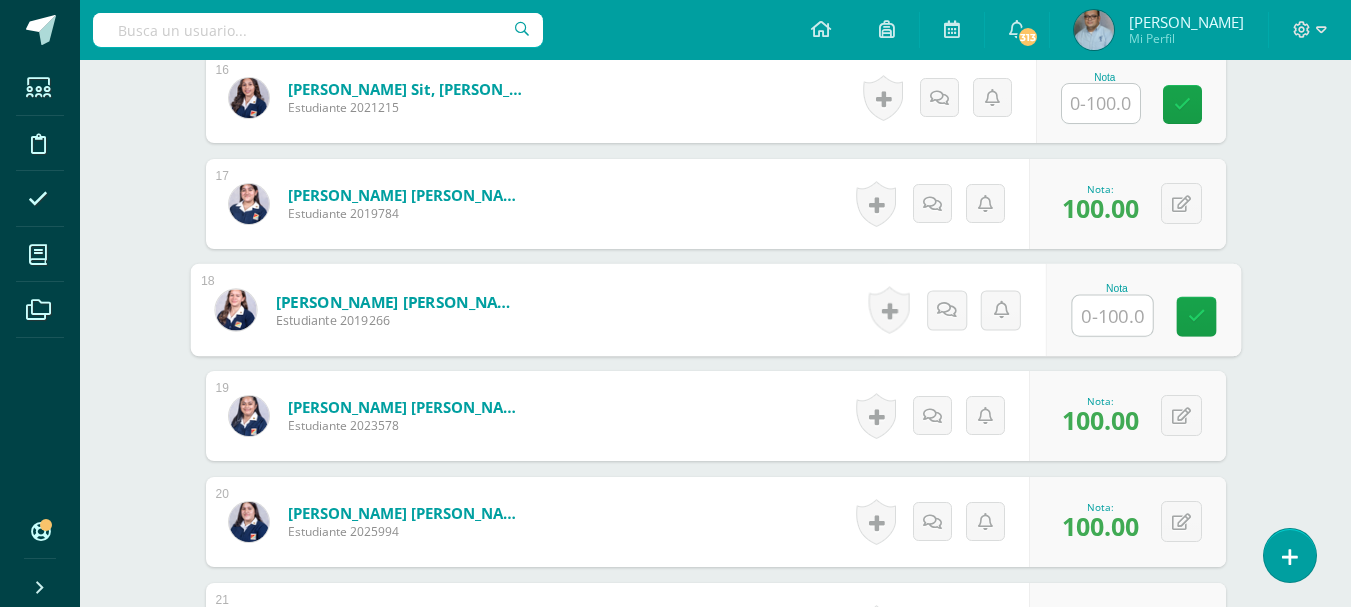 scroll, scrollTop: 2132, scrollLeft: 0, axis: vertical 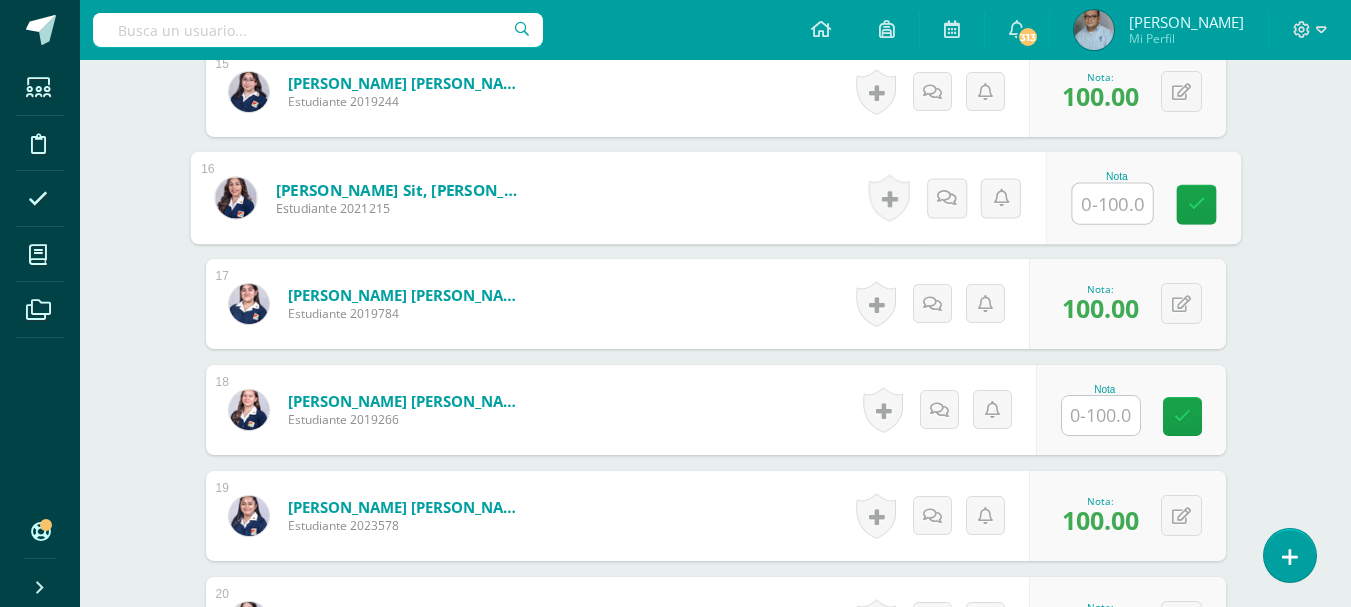 click at bounding box center (1112, 204) 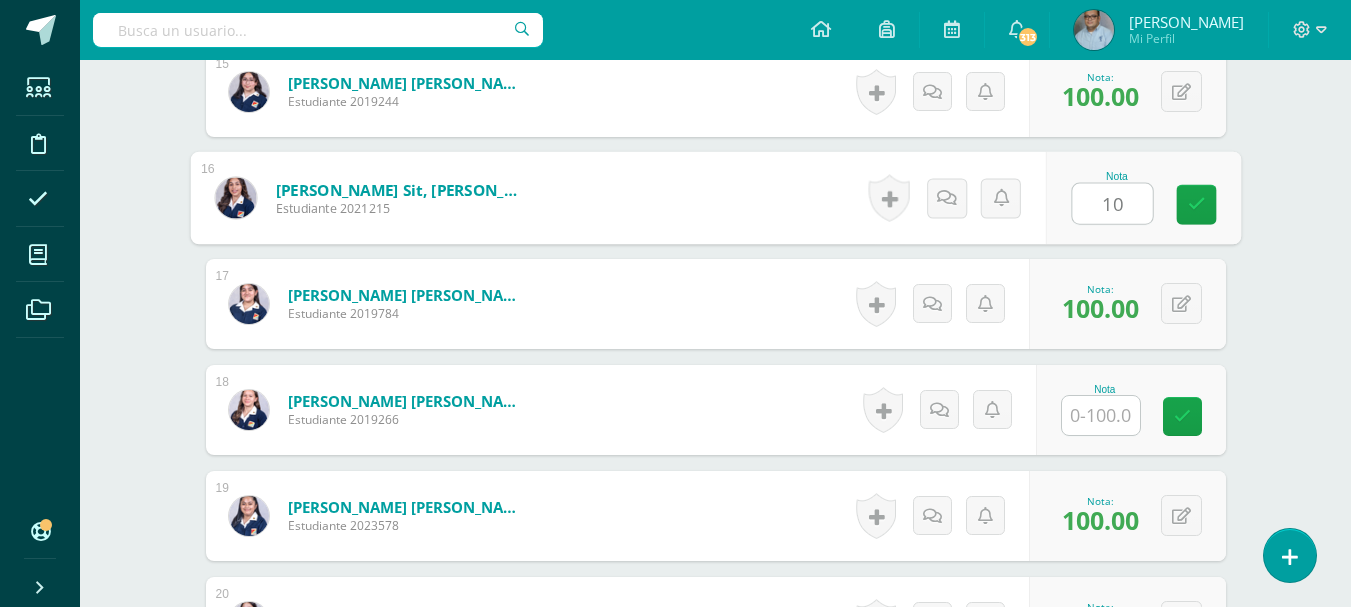 type on "100" 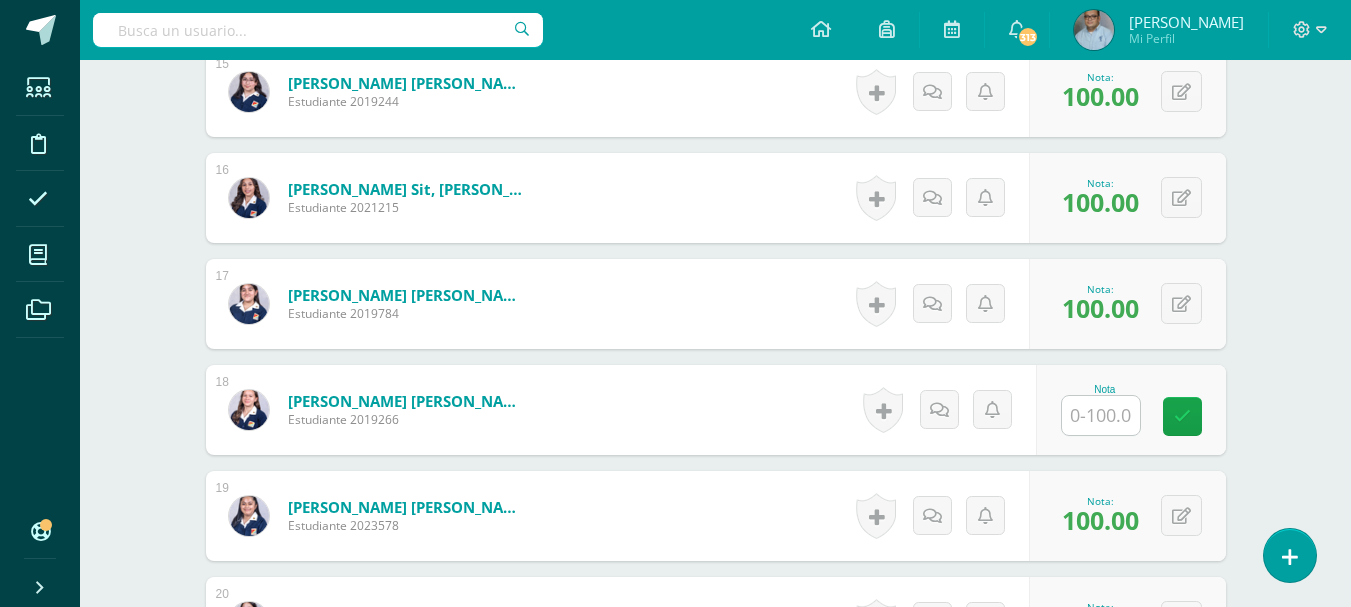 click on "Matemática 4
Cuarto Cuarto Bachillerato en Ciencias y Letras con Orientación en Computación "A"
Herramientas
Detalle de asistencias
Actividad
Anuncios
Actividades
Estudiantes
Planificación
Dosificación
¿Estás seguro que quieres  eliminar  esta actividad?
Esto borrará la actividad y cualquier nota que hayas registrado
permanentemente. Esta acción no se puede revertir. Cancelar Eliminar
Administración de escalas de valoración
escala de valoración
Aún no has creado una escala de valoración.
Cancelar Cancelar" at bounding box center [715, -217] 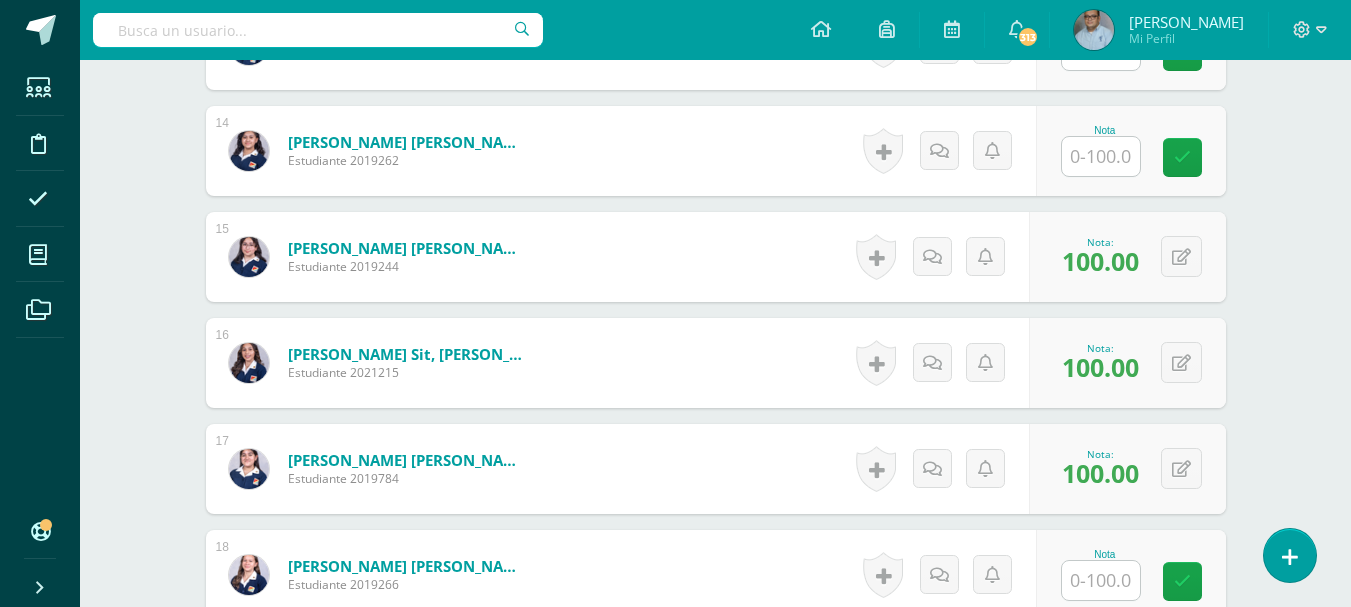 scroll, scrollTop: 1932, scrollLeft: 0, axis: vertical 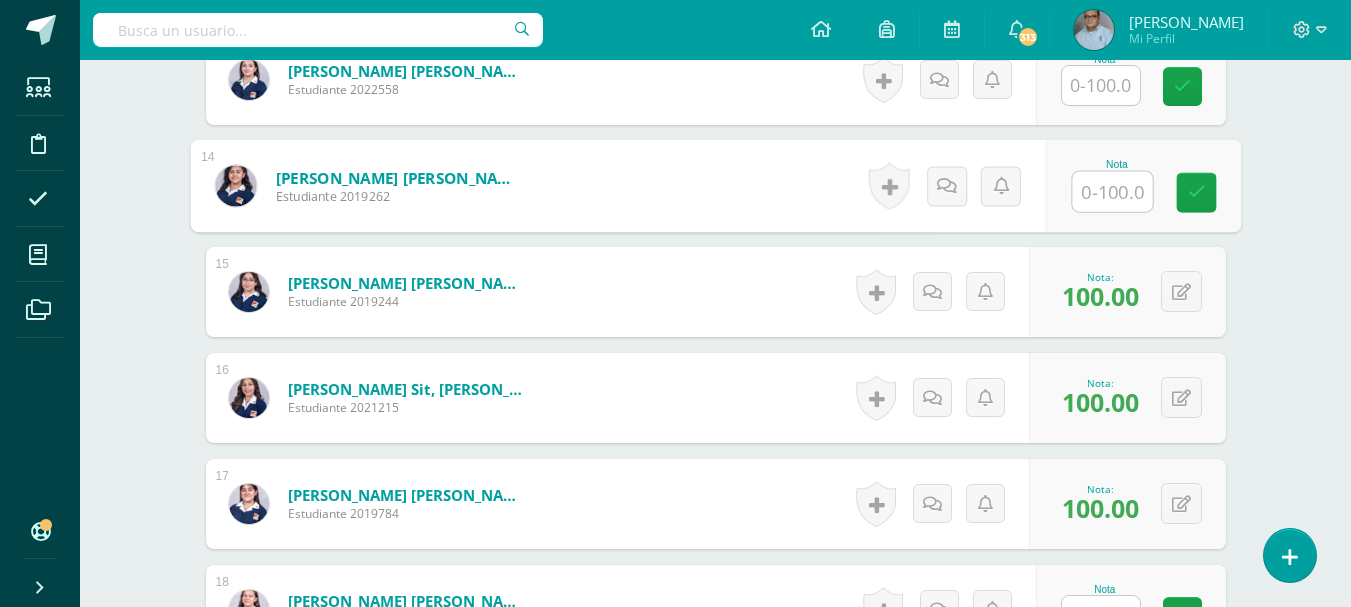 click at bounding box center (1112, 192) 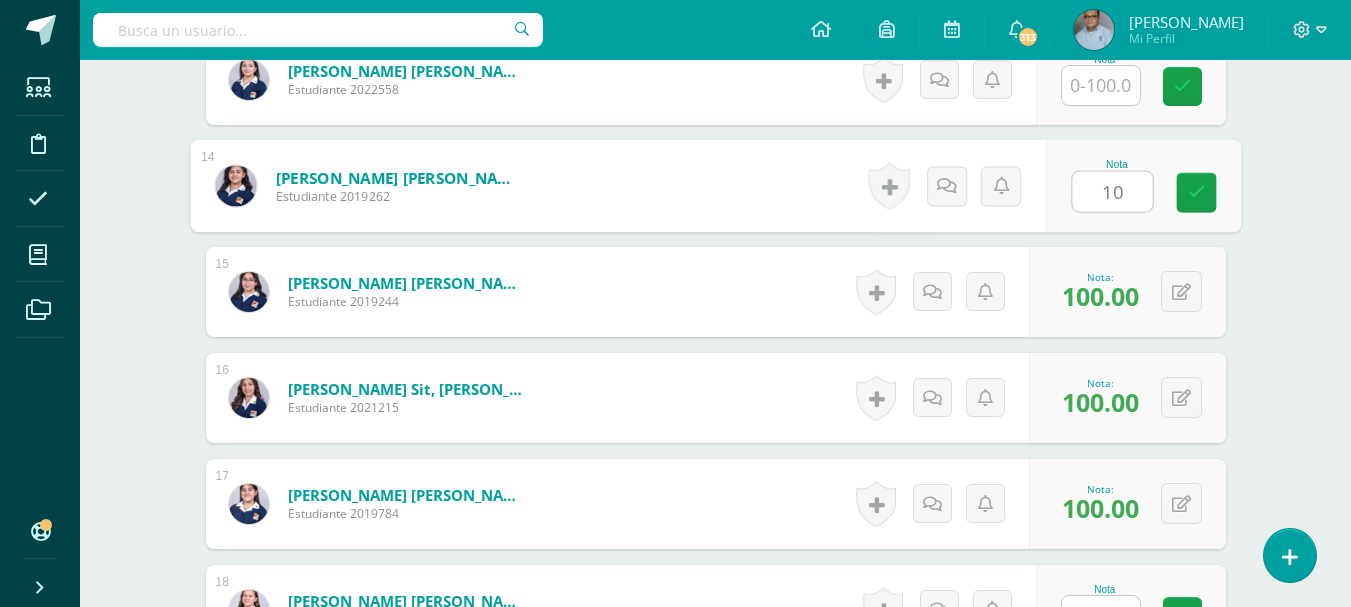 type on "100" 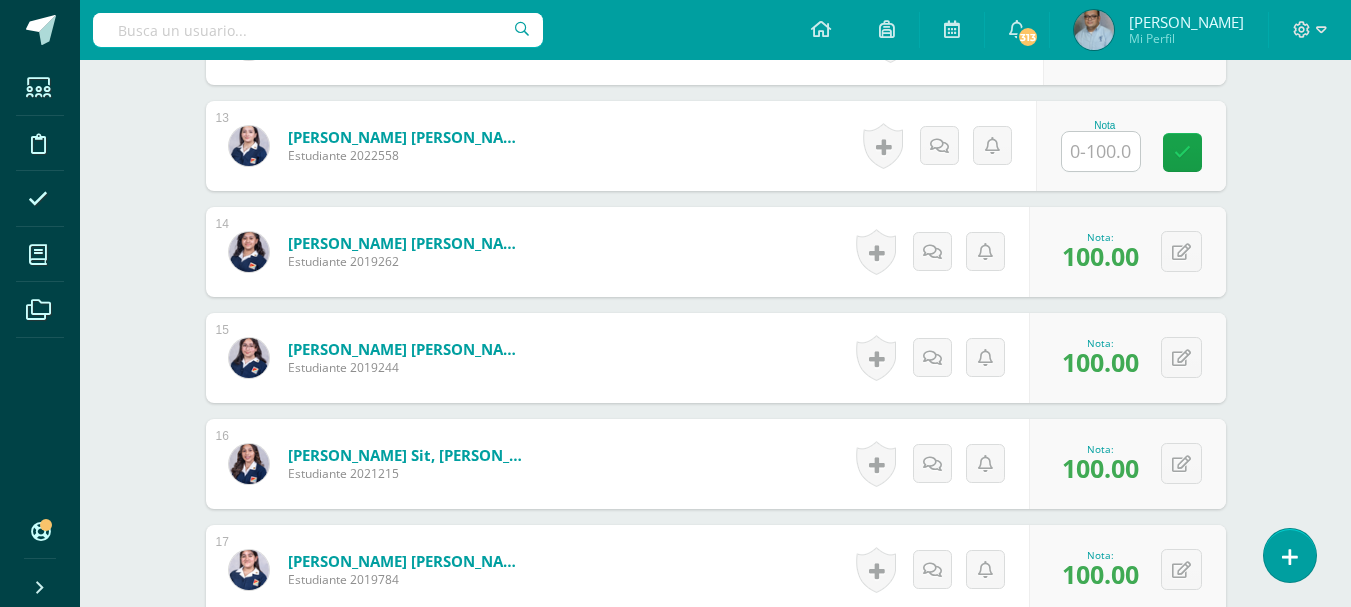 scroll, scrollTop: 1832, scrollLeft: 0, axis: vertical 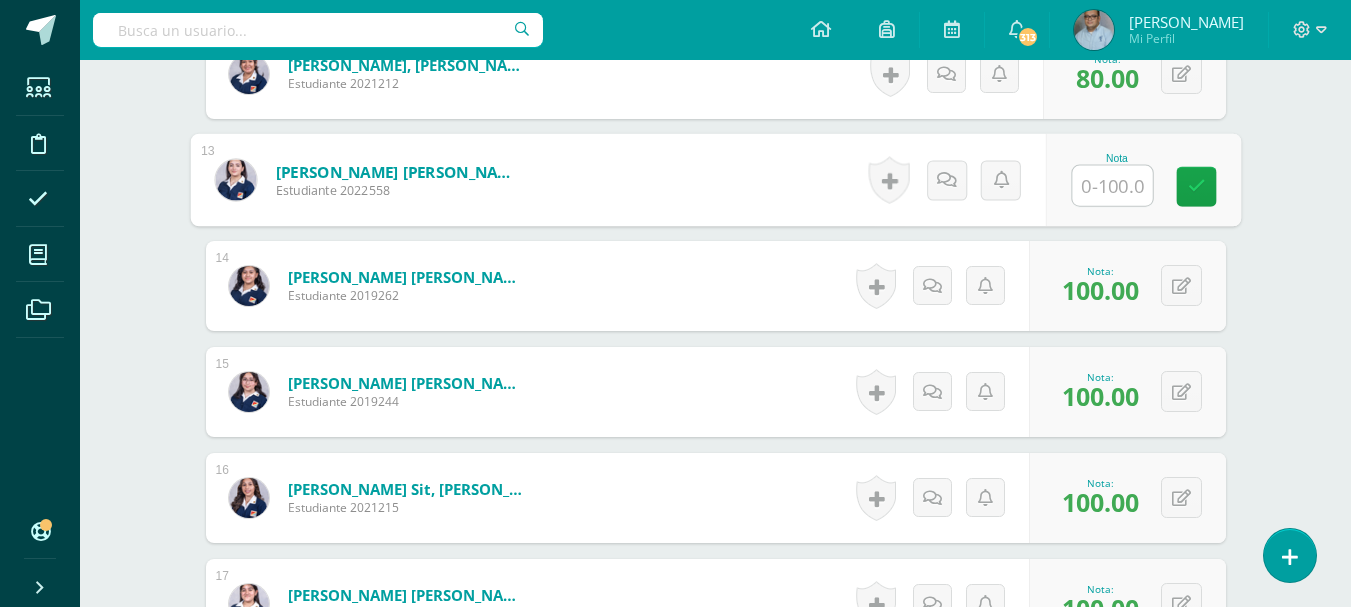 click at bounding box center (1112, 186) 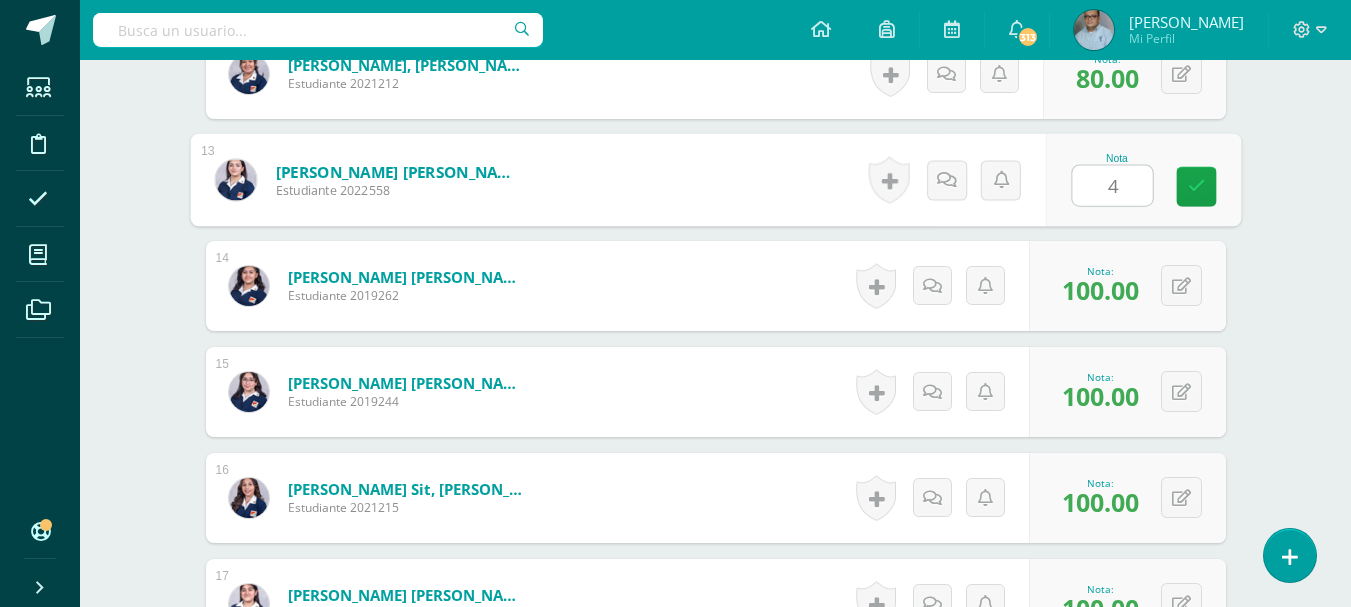 type on "40" 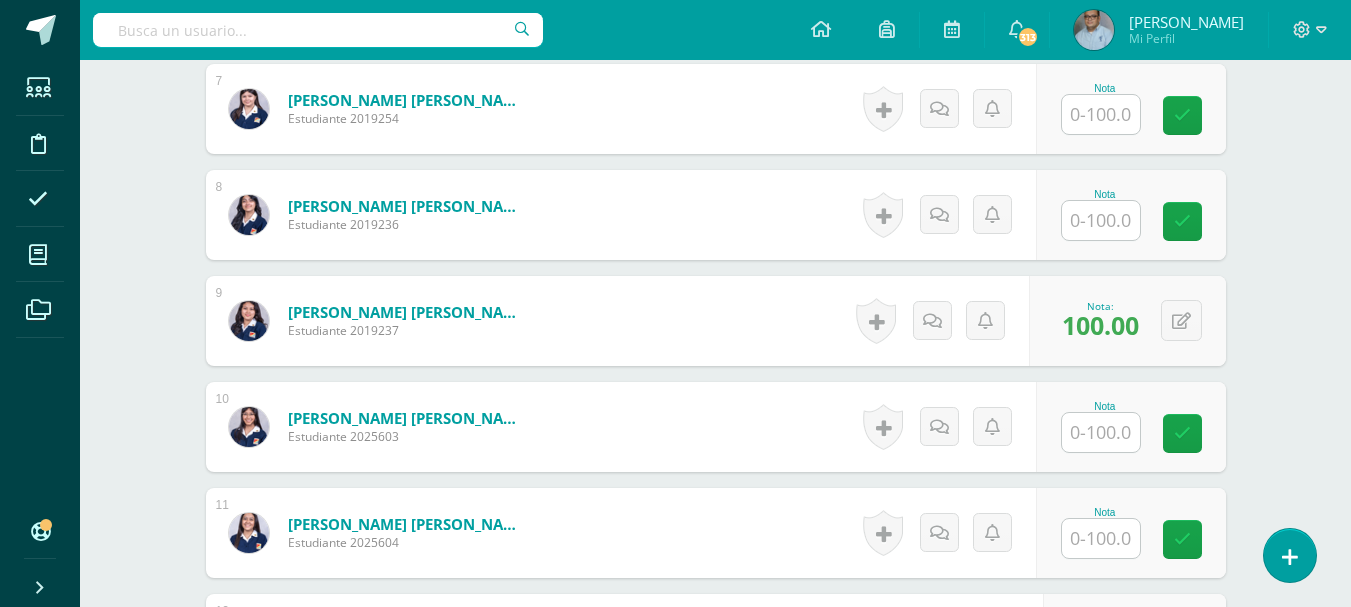 scroll, scrollTop: 1232, scrollLeft: 0, axis: vertical 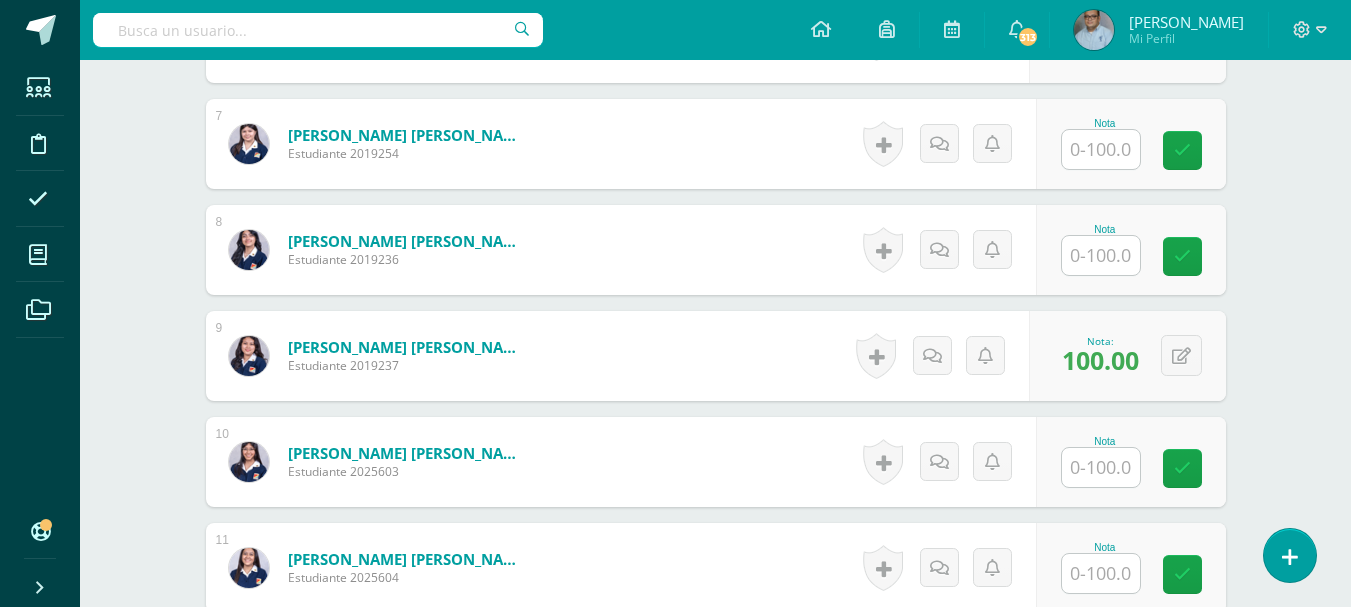 click at bounding box center [1101, 149] 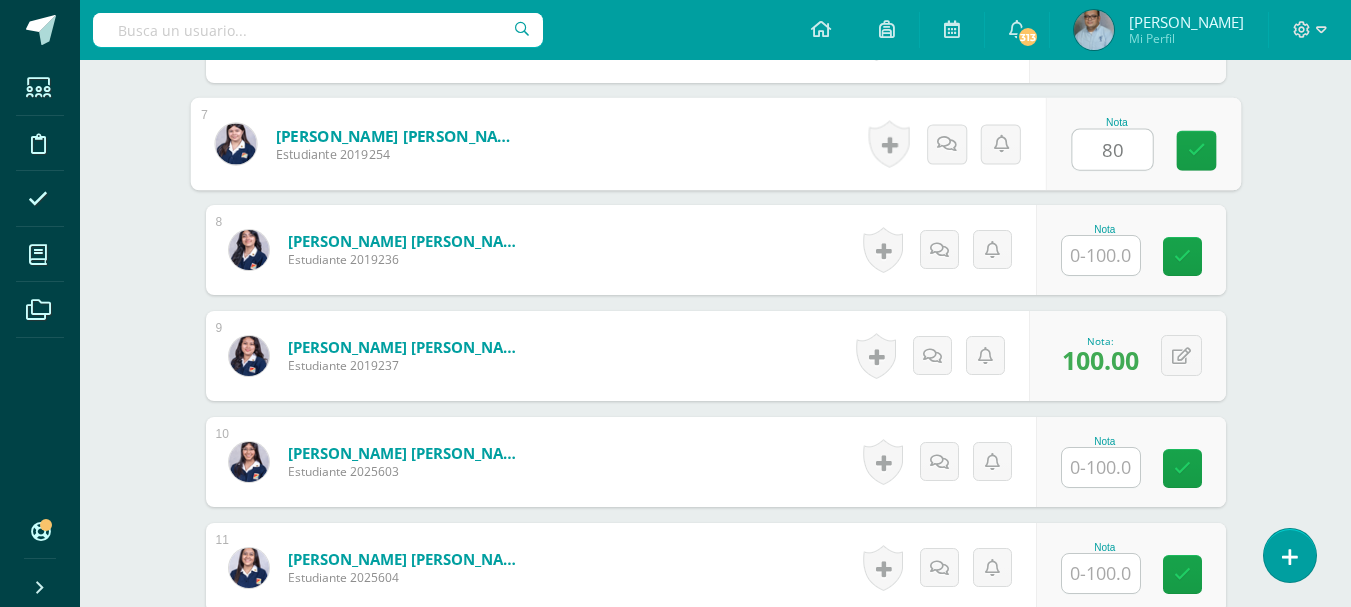 type on "80" 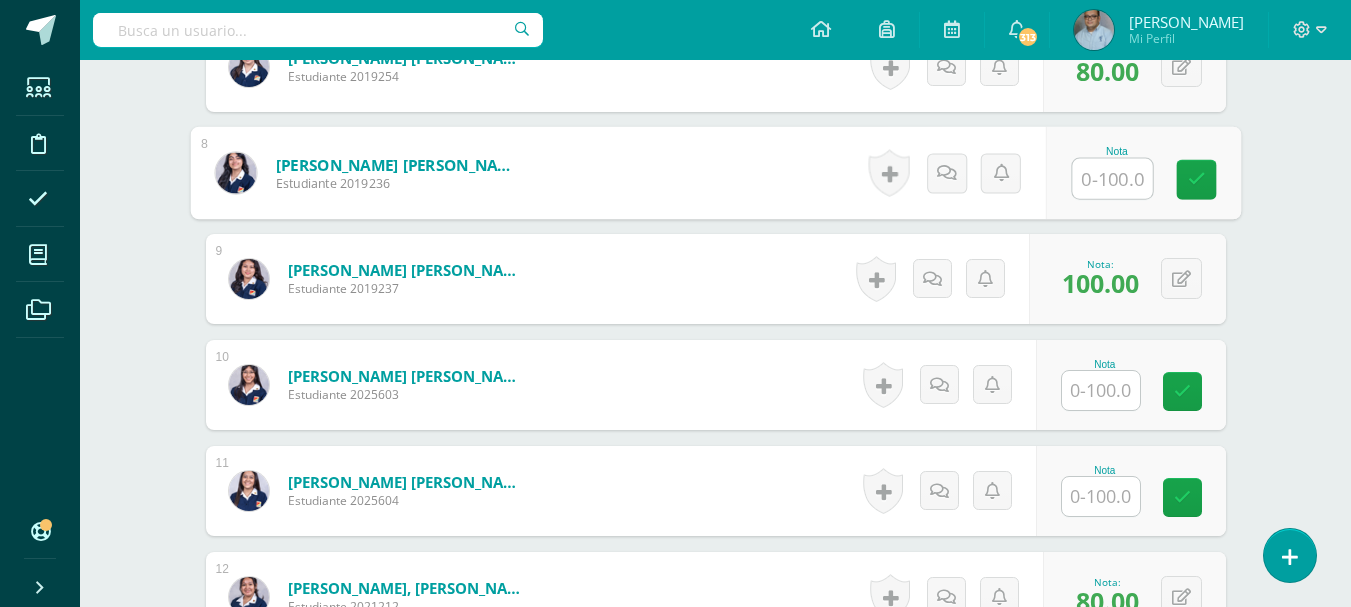 scroll, scrollTop: 1332, scrollLeft: 0, axis: vertical 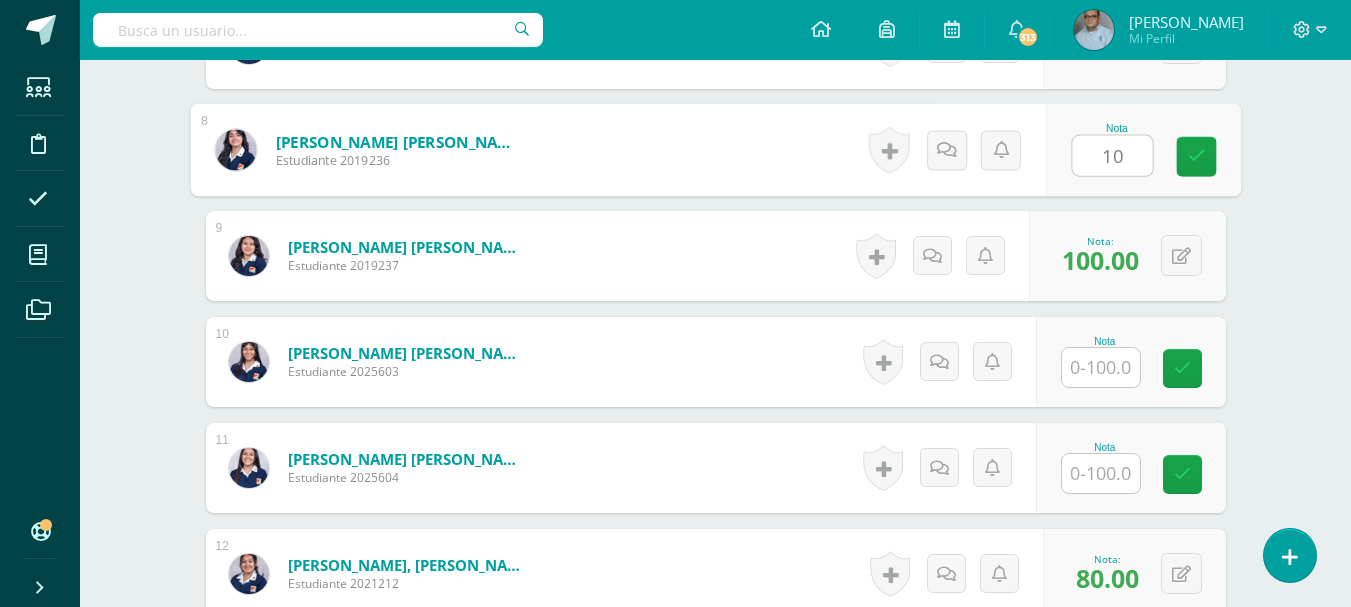 type on "100" 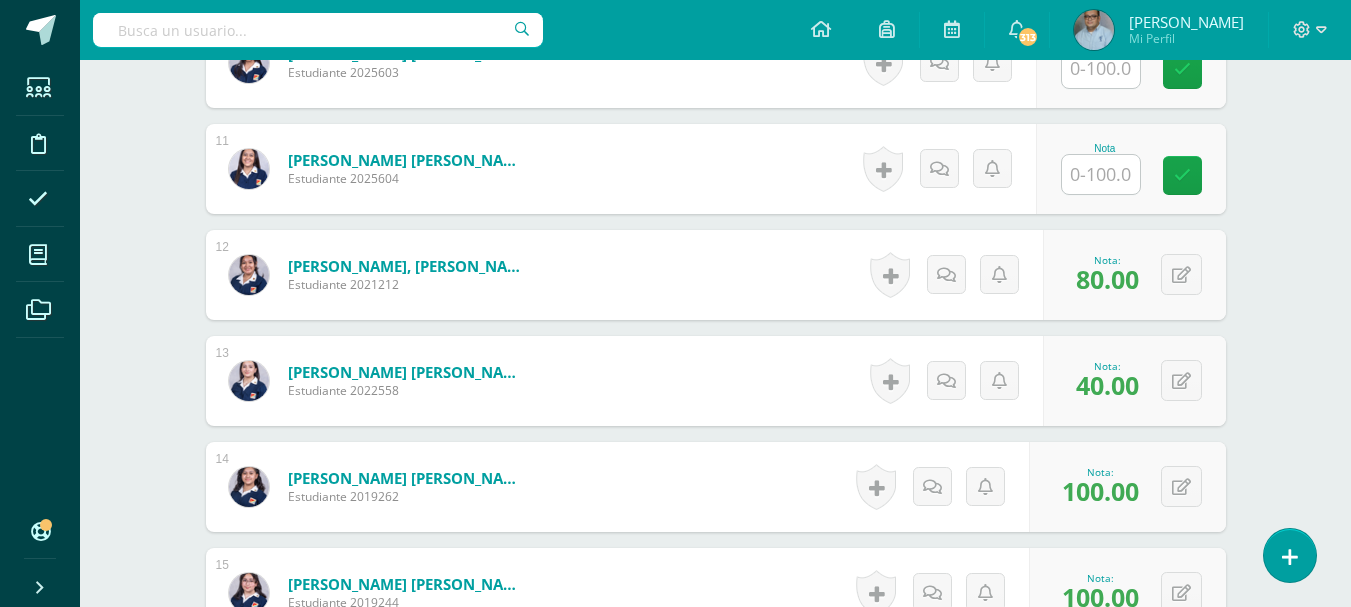 scroll, scrollTop: 1632, scrollLeft: 0, axis: vertical 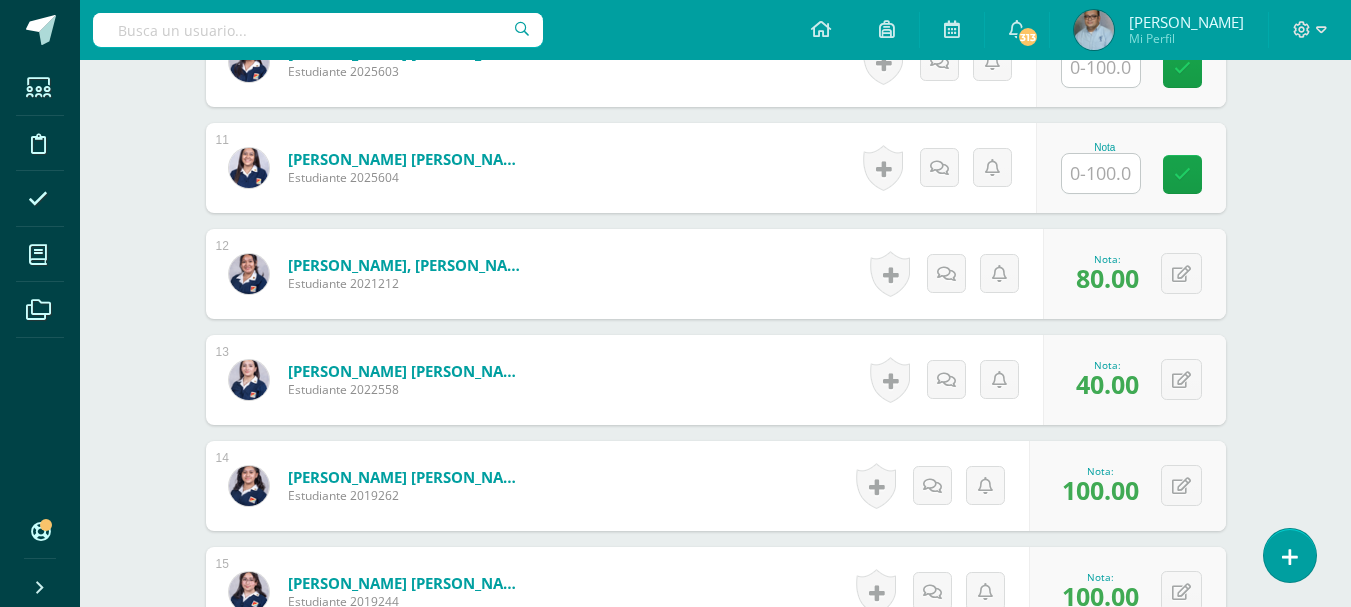 click at bounding box center (1101, 173) 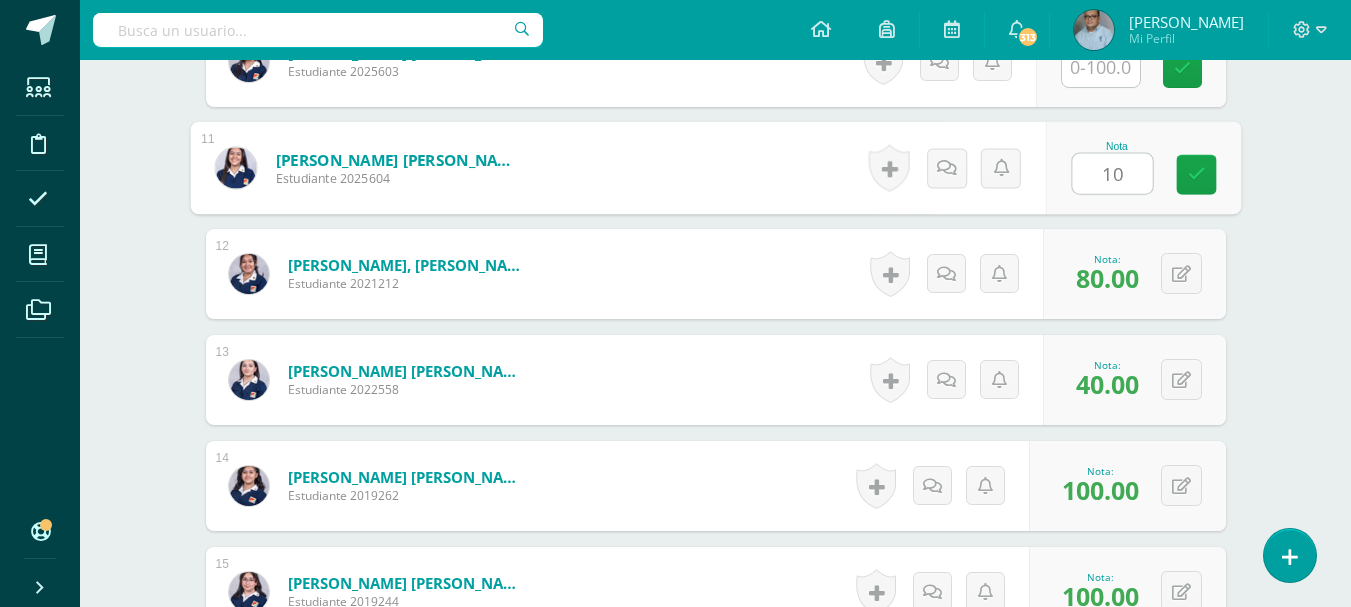 type on "100" 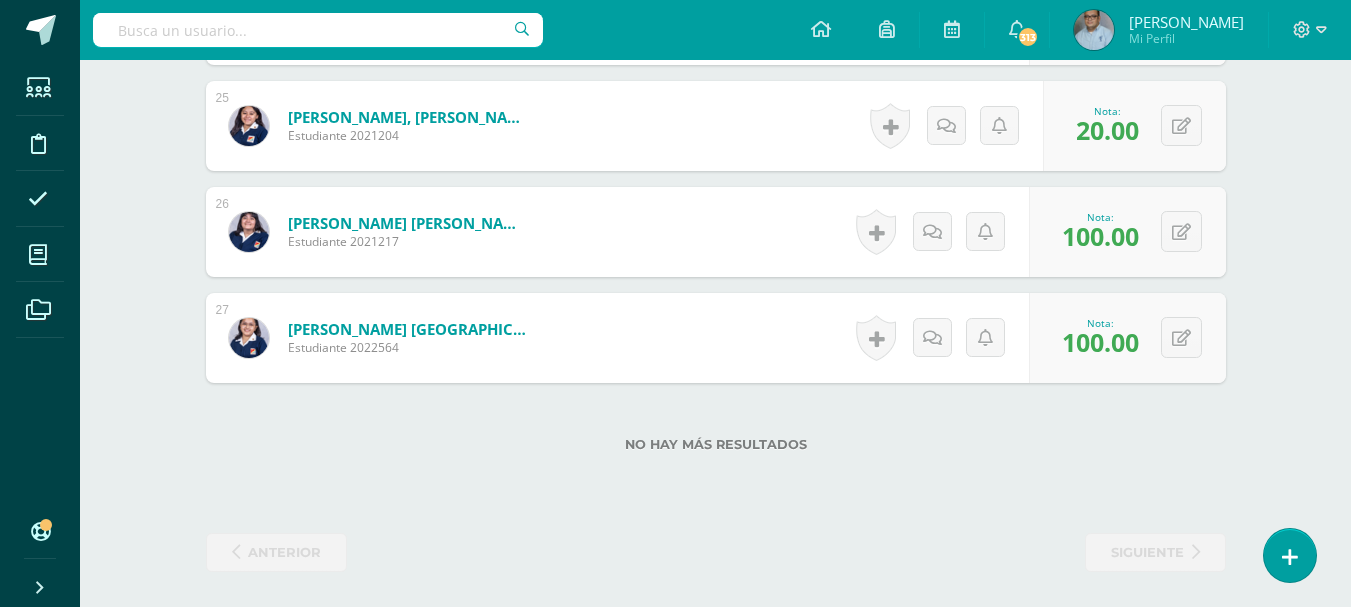 scroll, scrollTop: 3163, scrollLeft: 0, axis: vertical 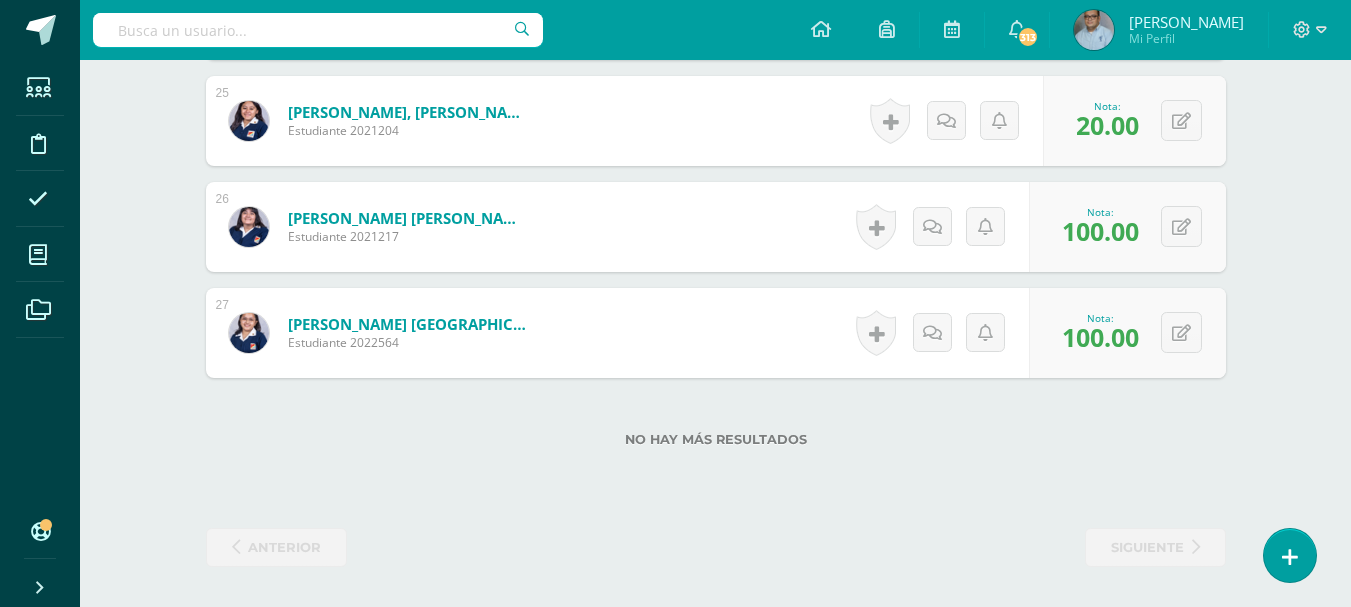 click at bounding box center [1310, 30] 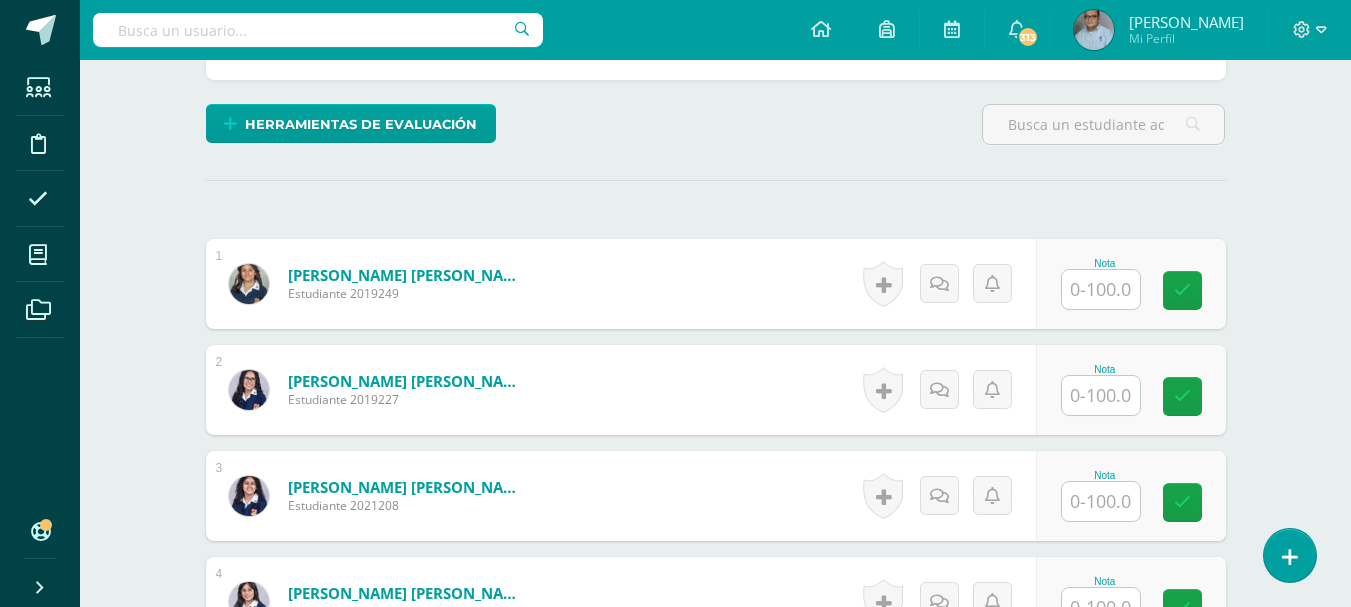 scroll, scrollTop: 463, scrollLeft: 0, axis: vertical 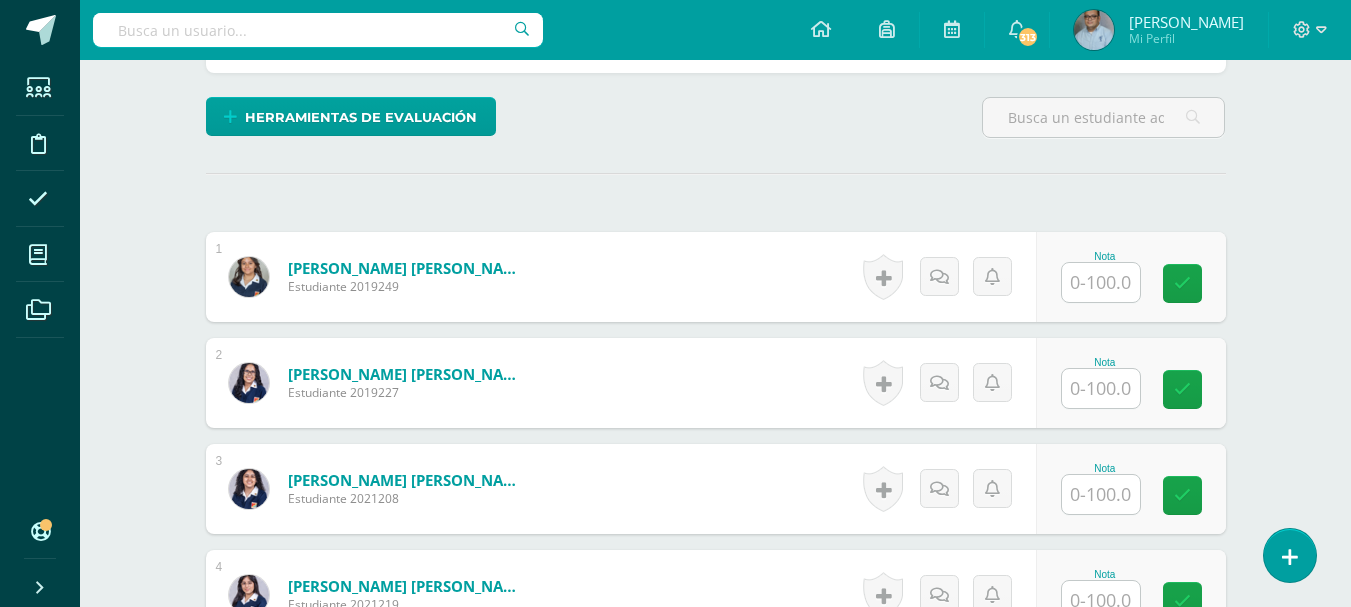 click at bounding box center [1101, 388] 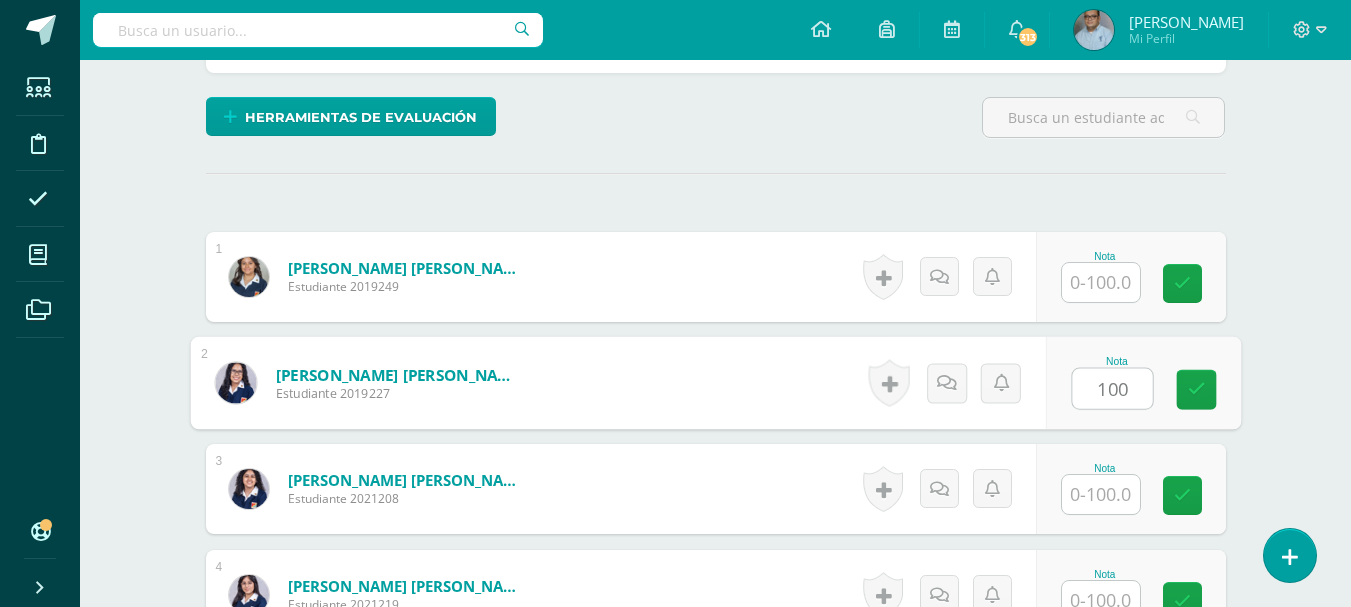 type on "100" 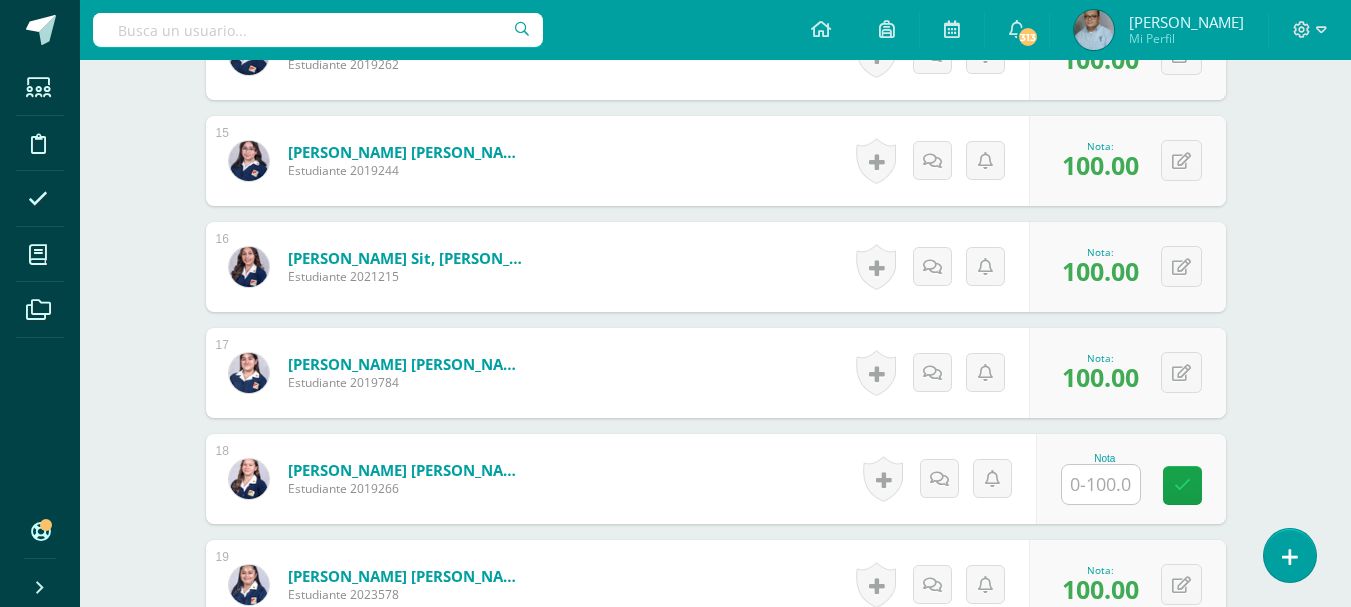 scroll, scrollTop: 2163, scrollLeft: 0, axis: vertical 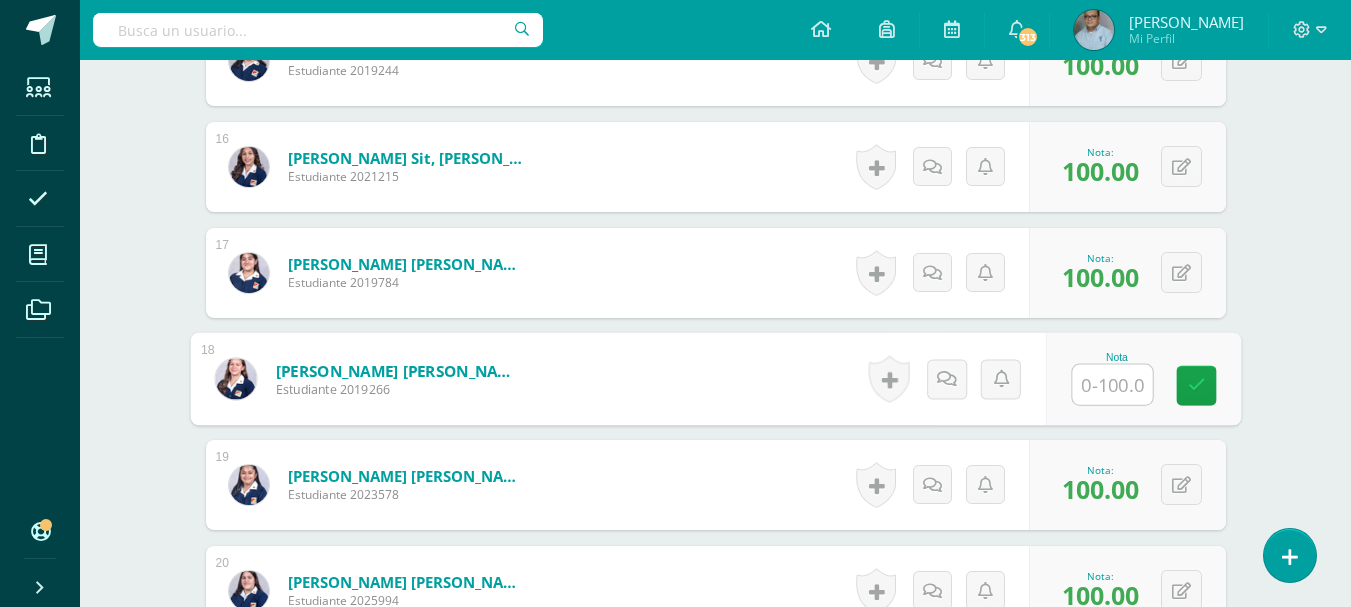 click at bounding box center (1112, 385) 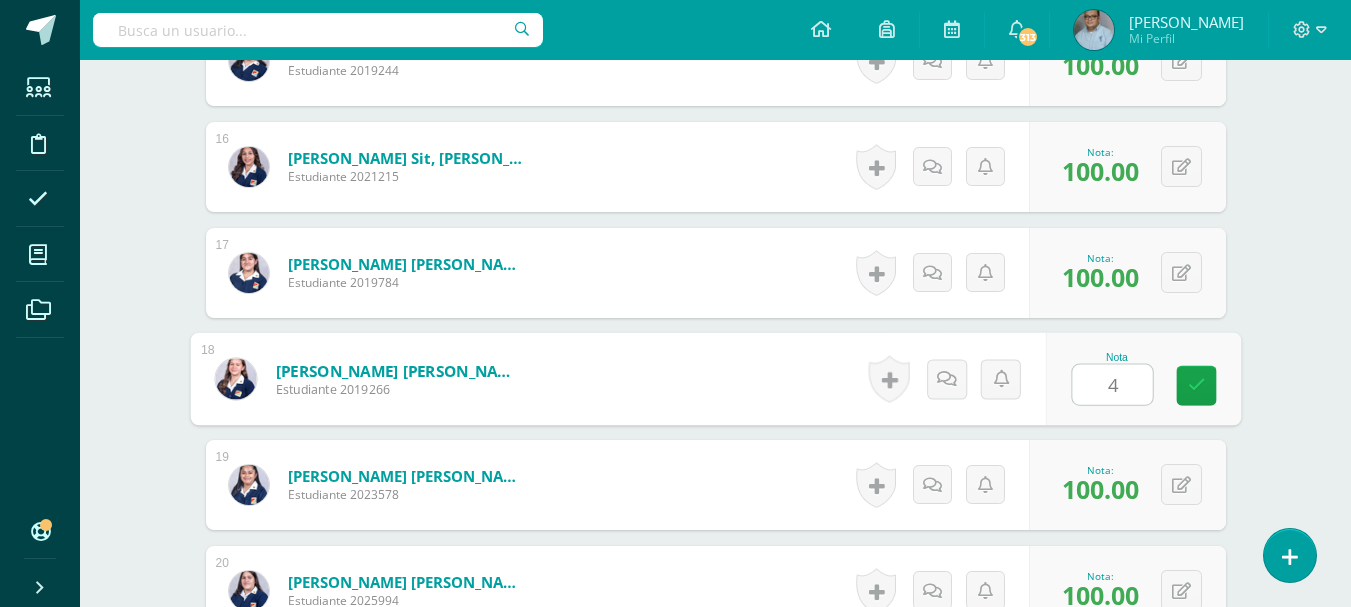 type on "40" 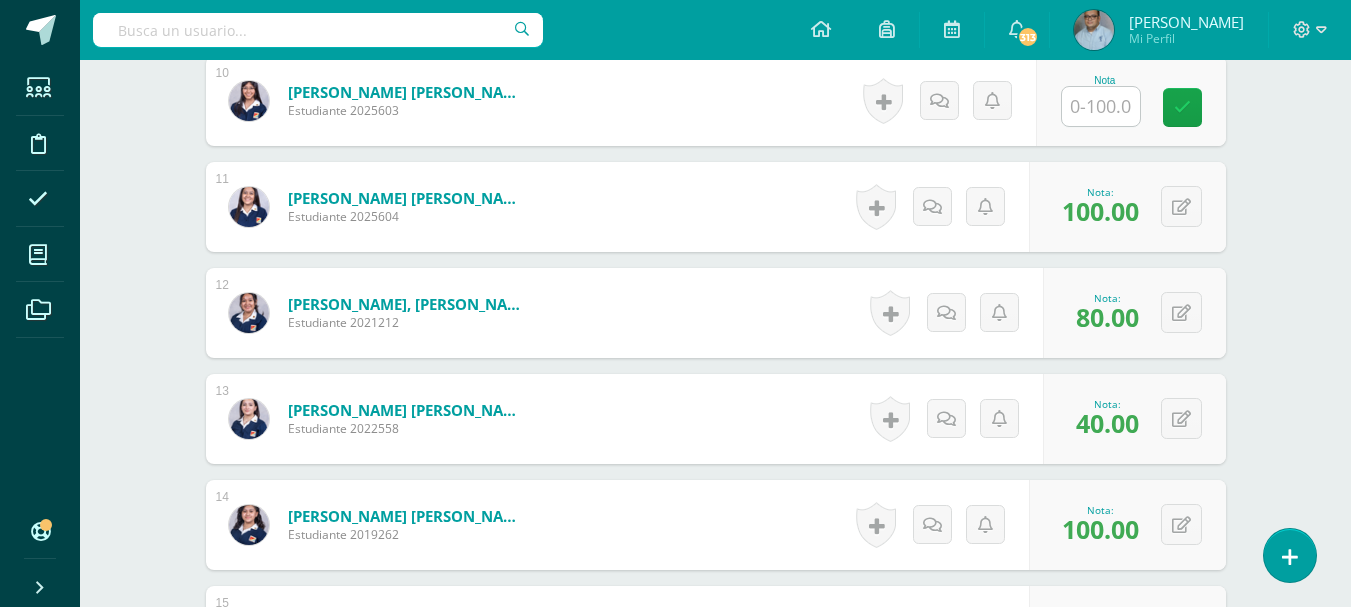 scroll, scrollTop: 1563, scrollLeft: 0, axis: vertical 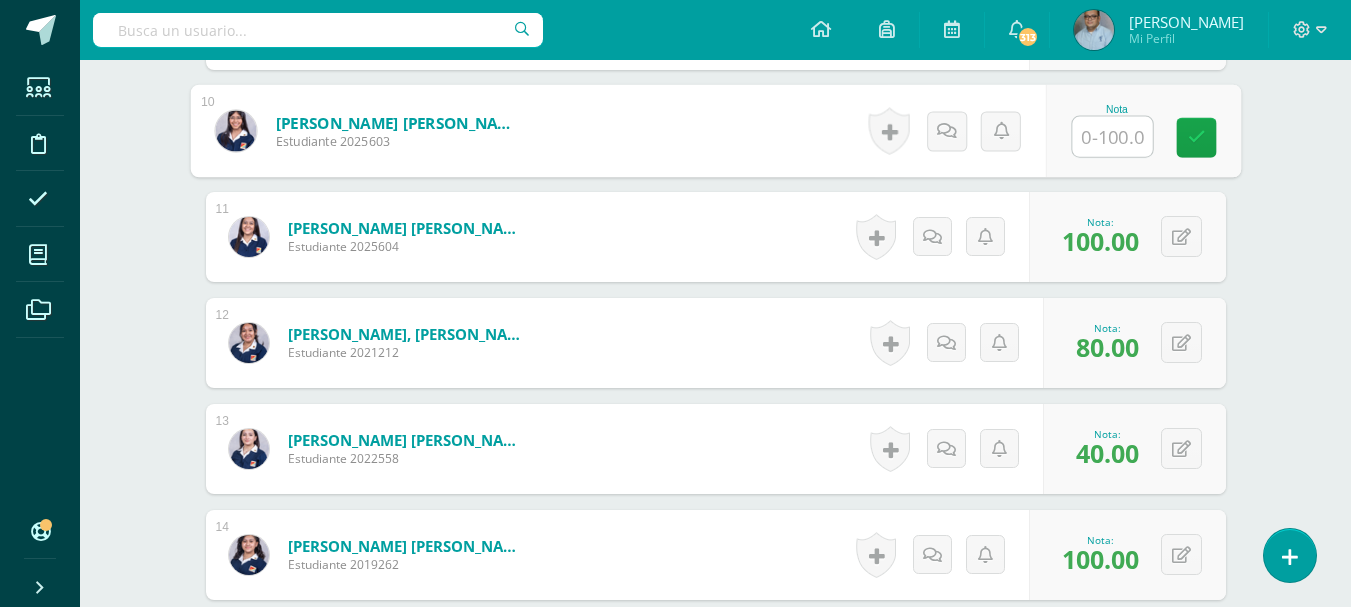 click at bounding box center (1112, 137) 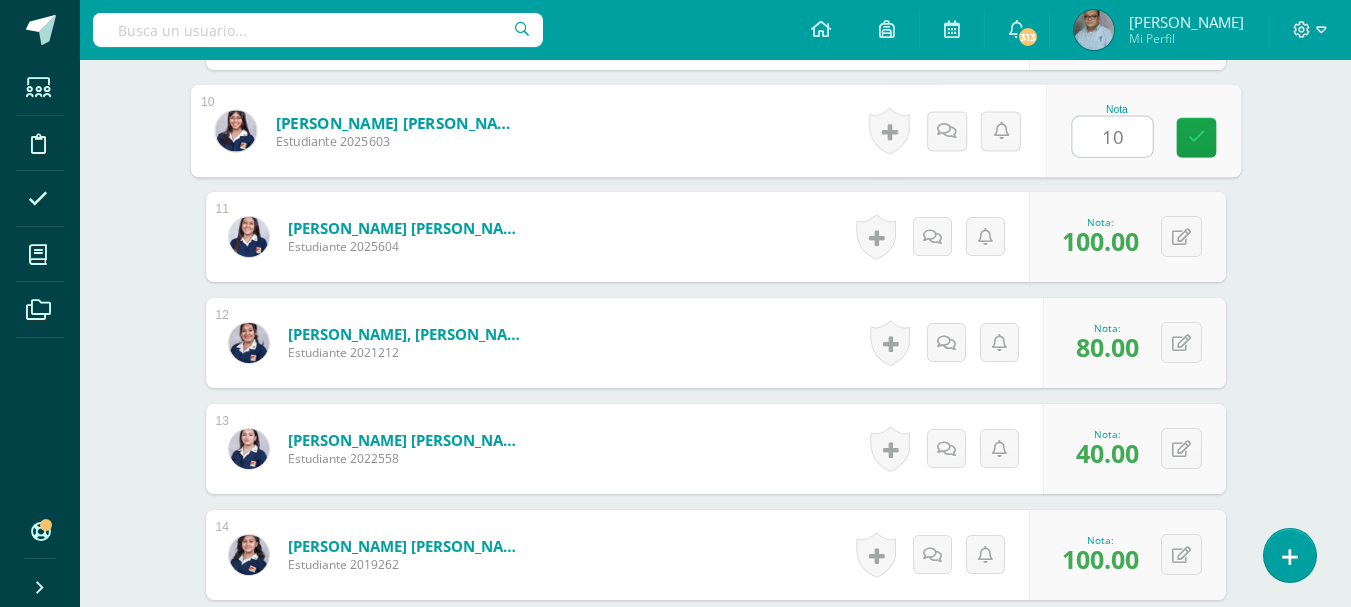 type on "100" 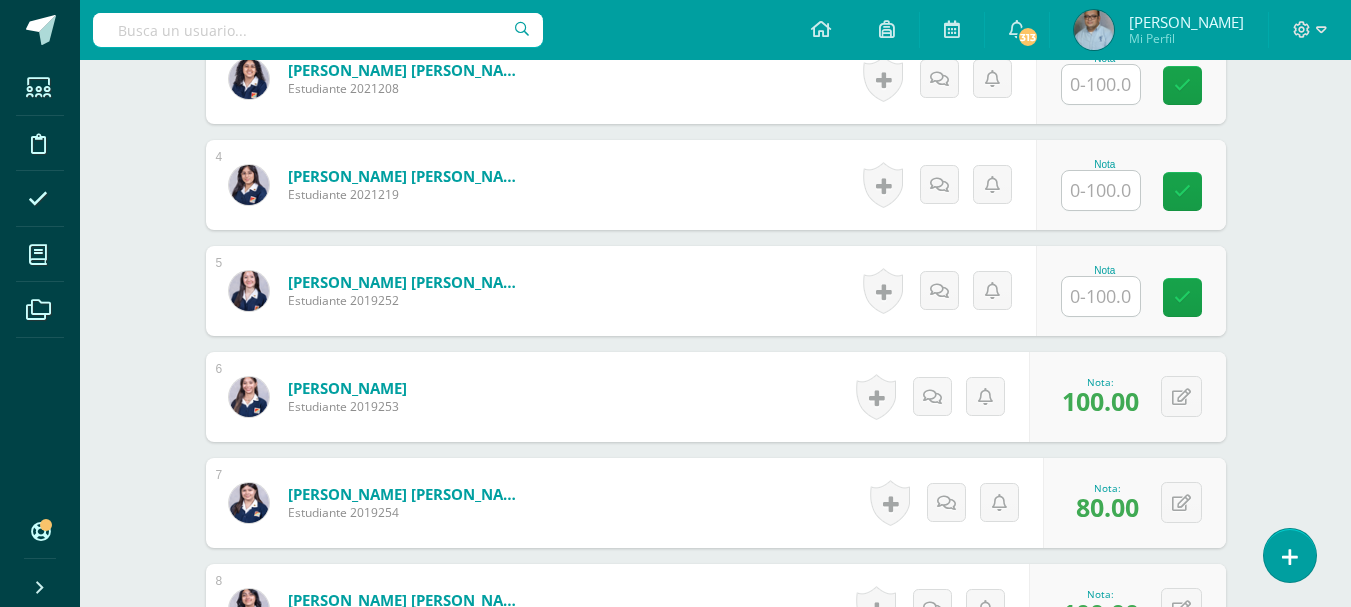 scroll, scrollTop: 863, scrollLeft: 0, axis: vertical 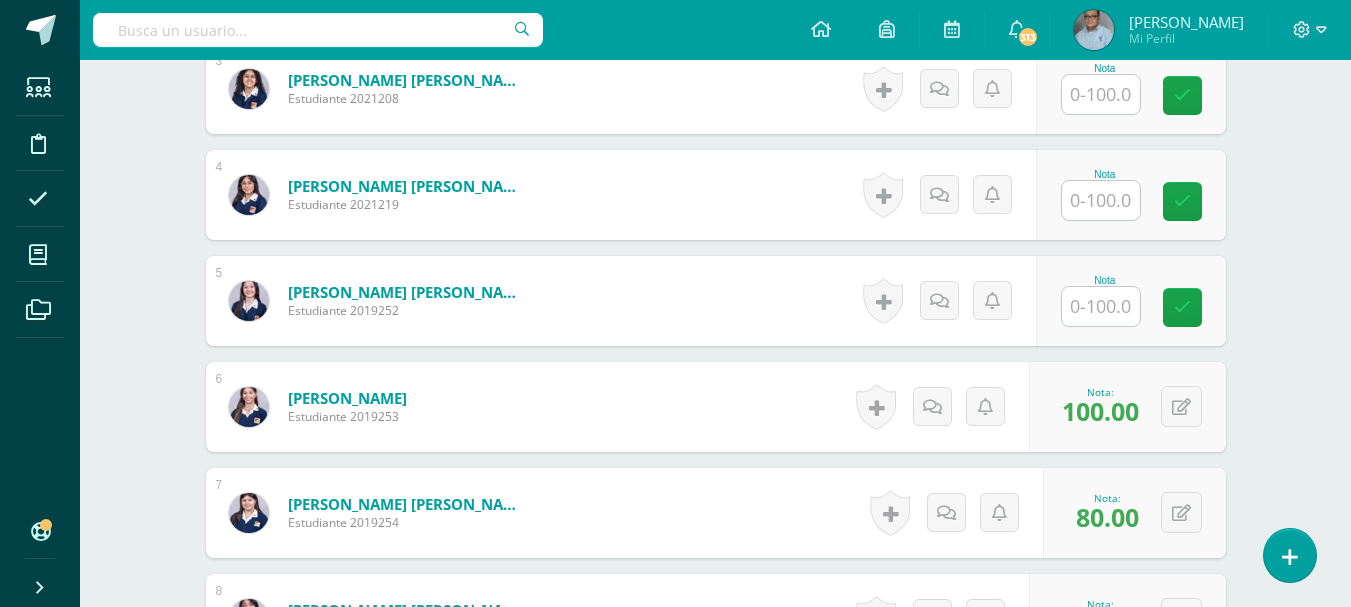 click at bounding box center (1101, 200) 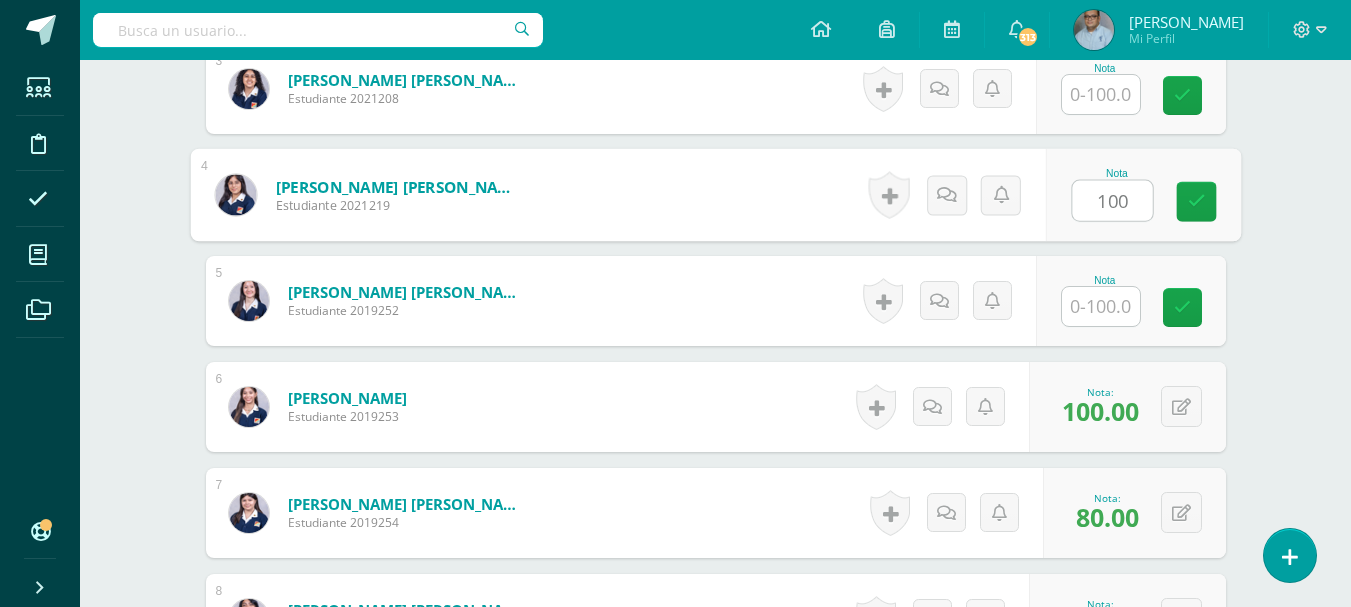 type on "100" 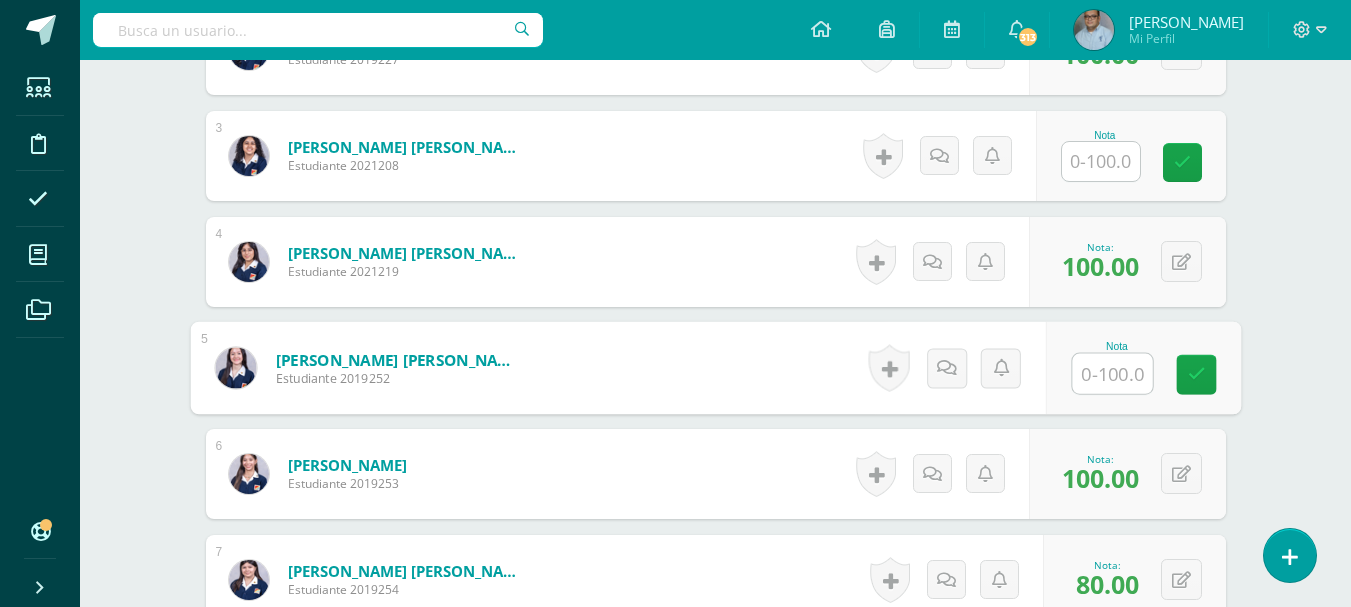 scroll, scrollTop: 763, scrollLeft: 0, axis: vertical 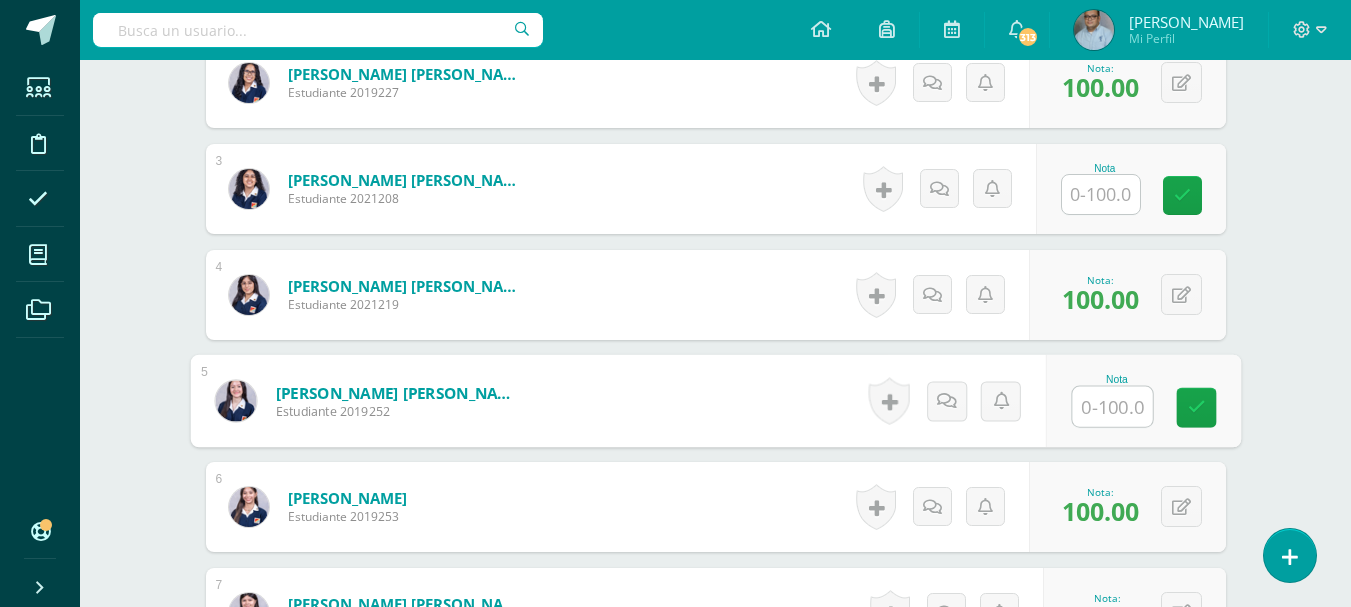 click at bounding box center (1101, 194) 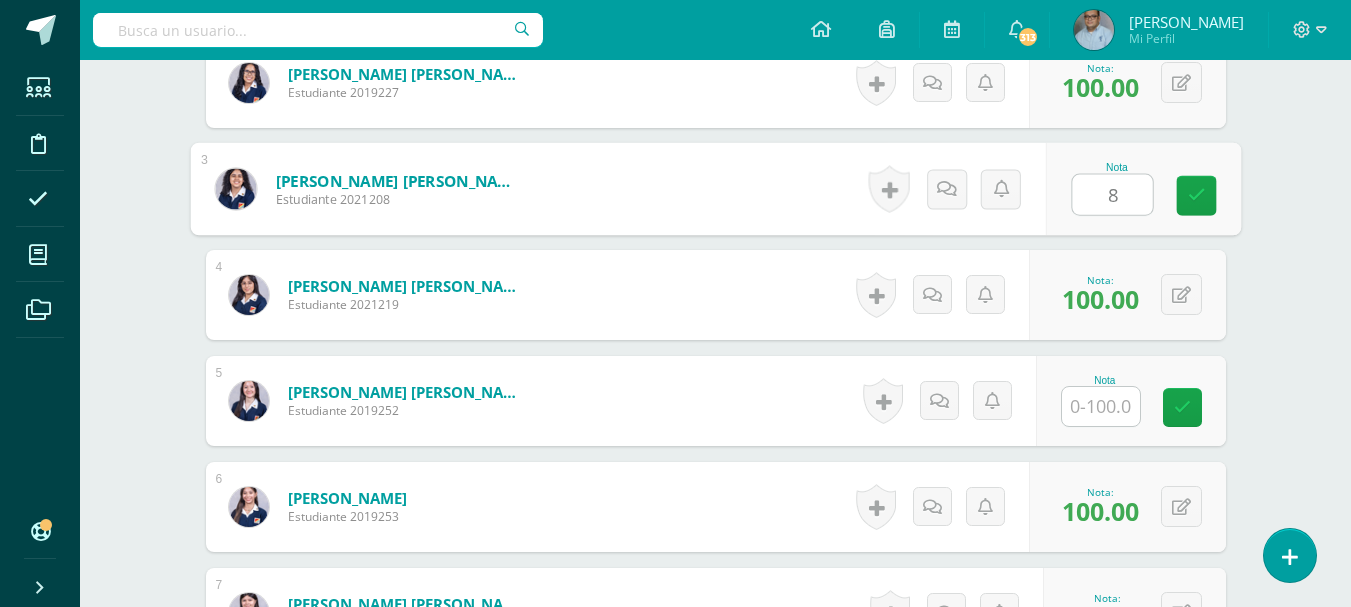 type on "80" 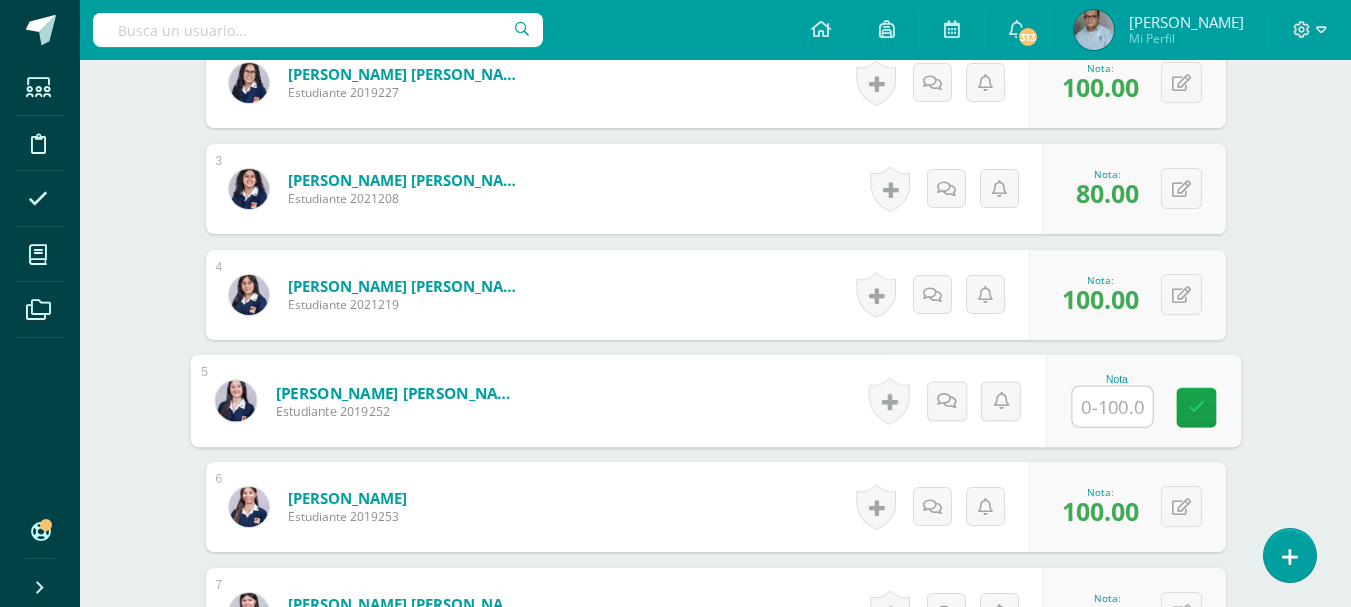 click at bounding box center [1112, 407] 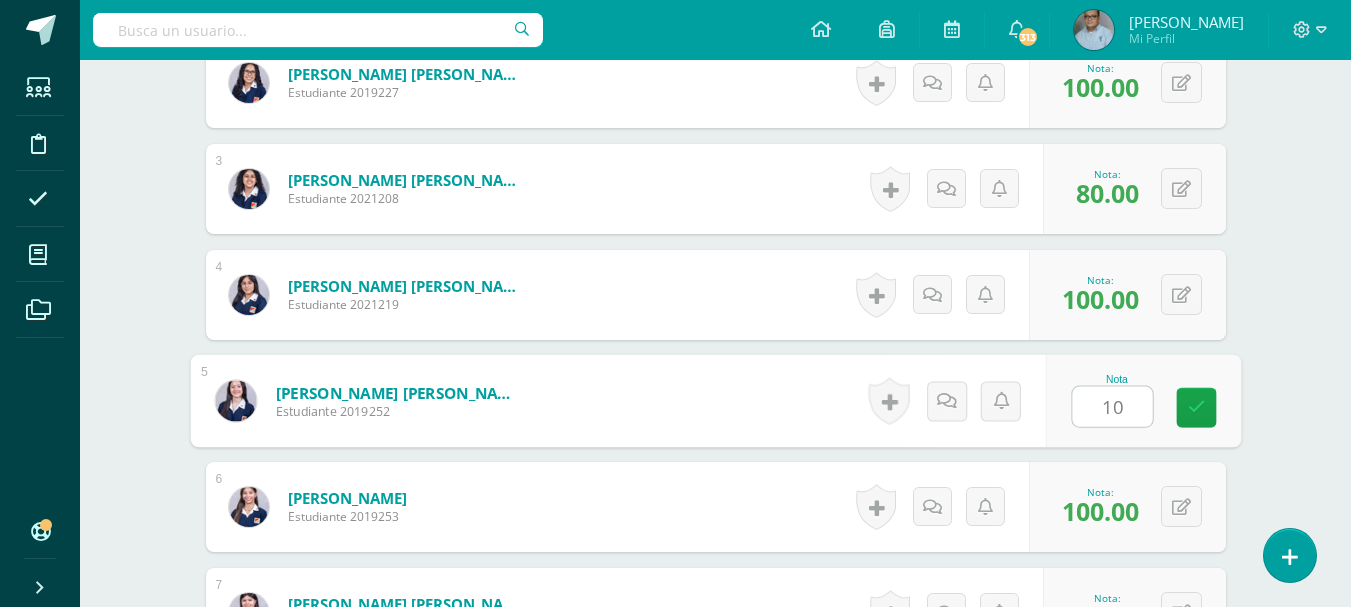 type on "100" 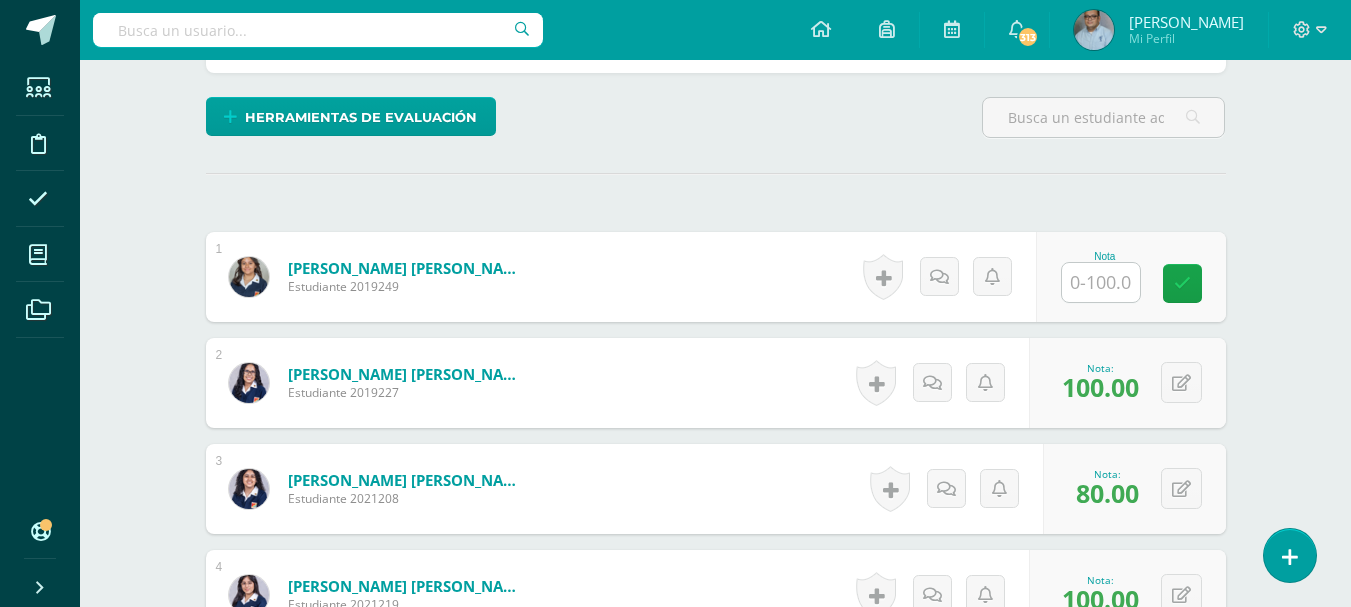scroll, scrollTop: 563, scrollLeft: 0, axis: vertical 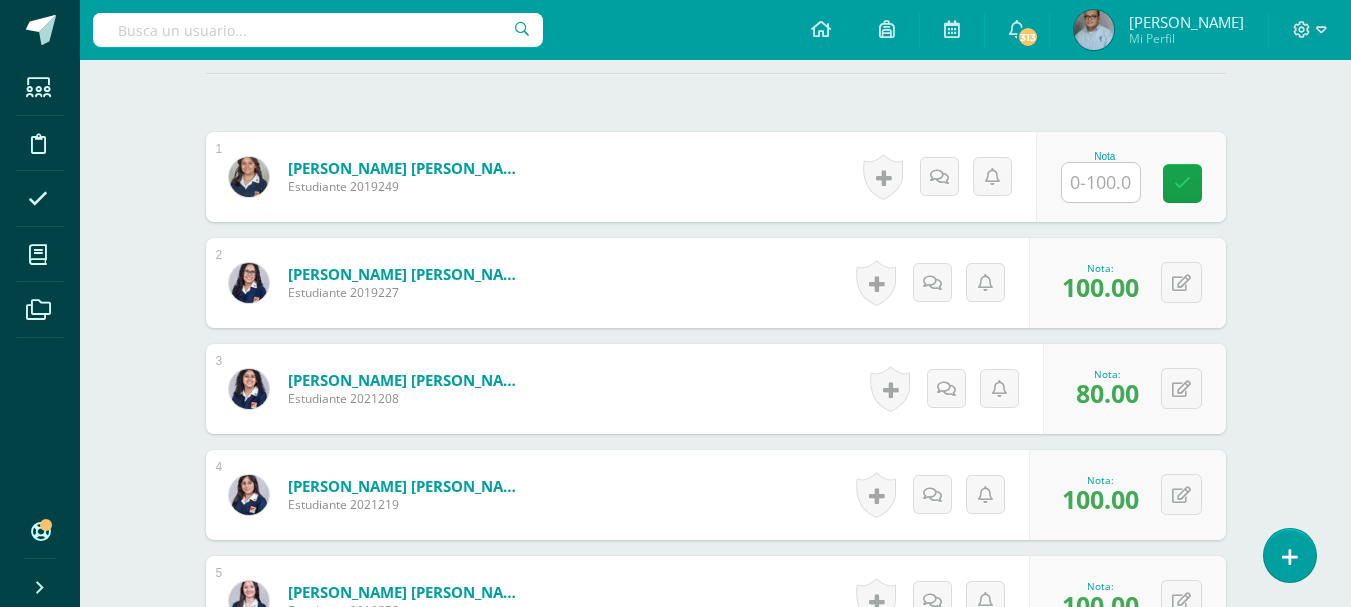 click on "0
[GEOGRAPHIC_DATA]
Logros obtenidos
Aún no hay logros agregados
Nota:
100.00" at bounding box center [1127, 495] 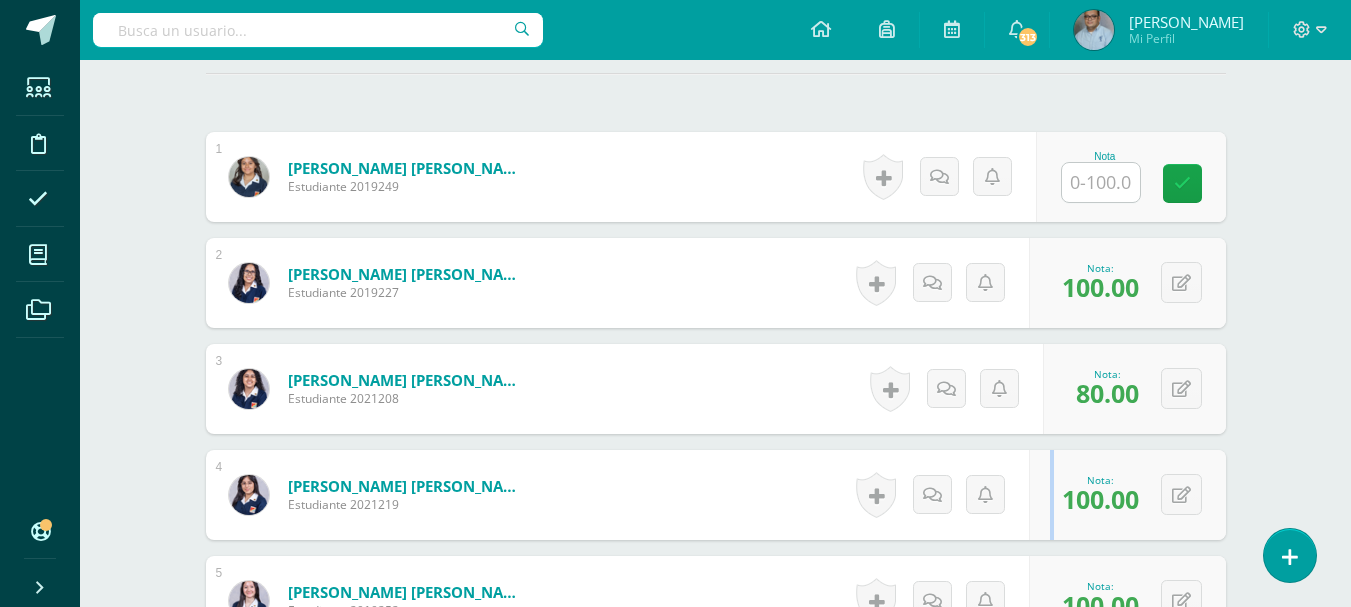 click on "0
[GEOGRAPHIC_DATA]
Logros obtenidos
Aún no hay logros agregados
Nota:
100.00" at bounding box center [1127, 495] 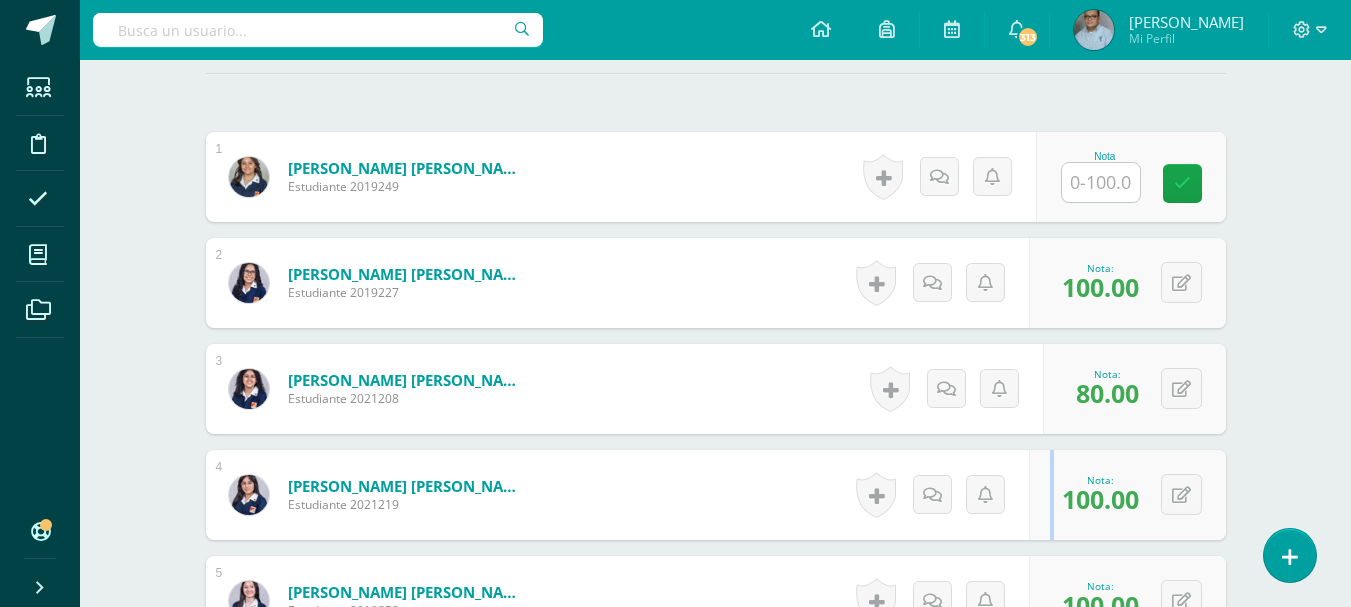 click on "0
[GEOGRAPHIC_DATA]
Logros obtenidos
Aún no hay logros agregados
Nota:
100.00" at bounding box center [1127, 495] 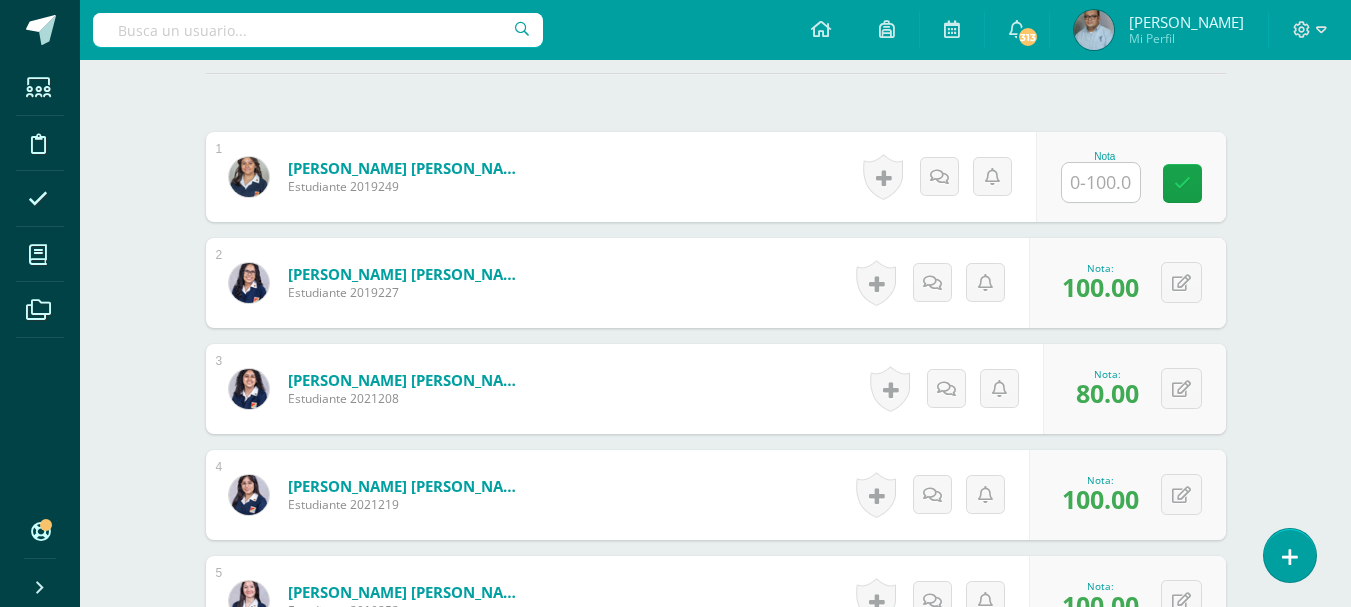 click on "0
[GEOGRAPHIC_DATA]
Logros obtenidos
Aún no hay logros agregados
Nota:
100.00" at bounding box center (1127, 495) 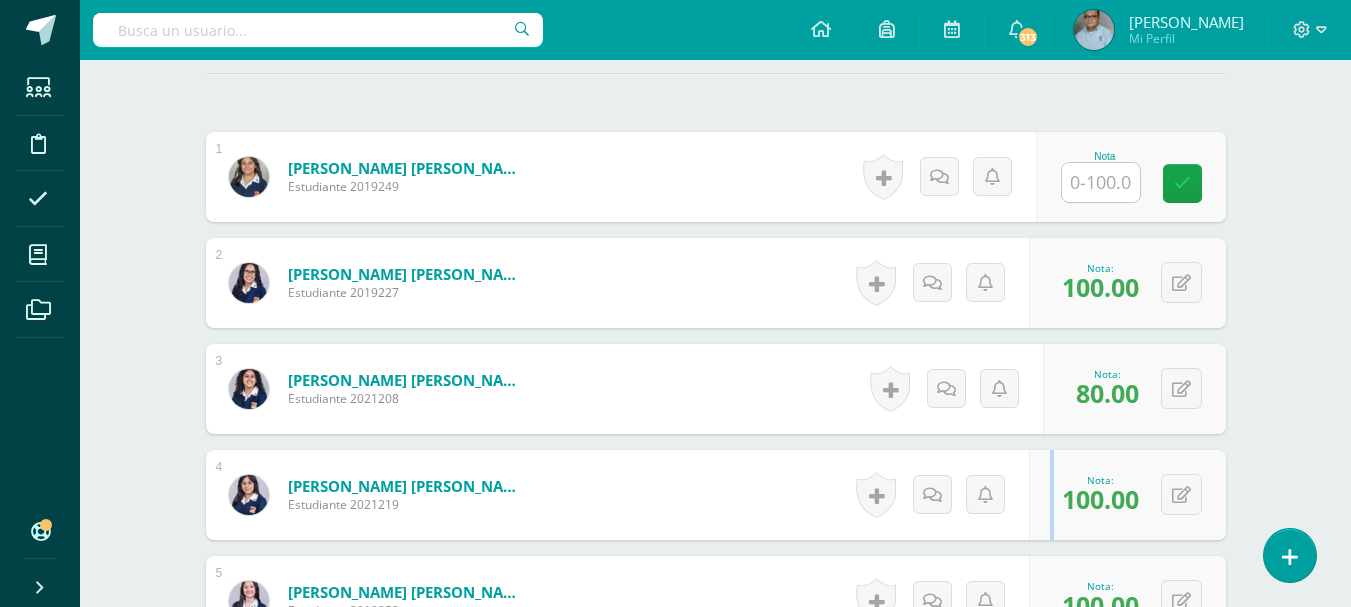 click on "0
[GEOGRAPHIC_DATA]
Logros obtenidos
Aún no hay logros agregados
Nota:
100.00" at bounding box center [1127, 495] 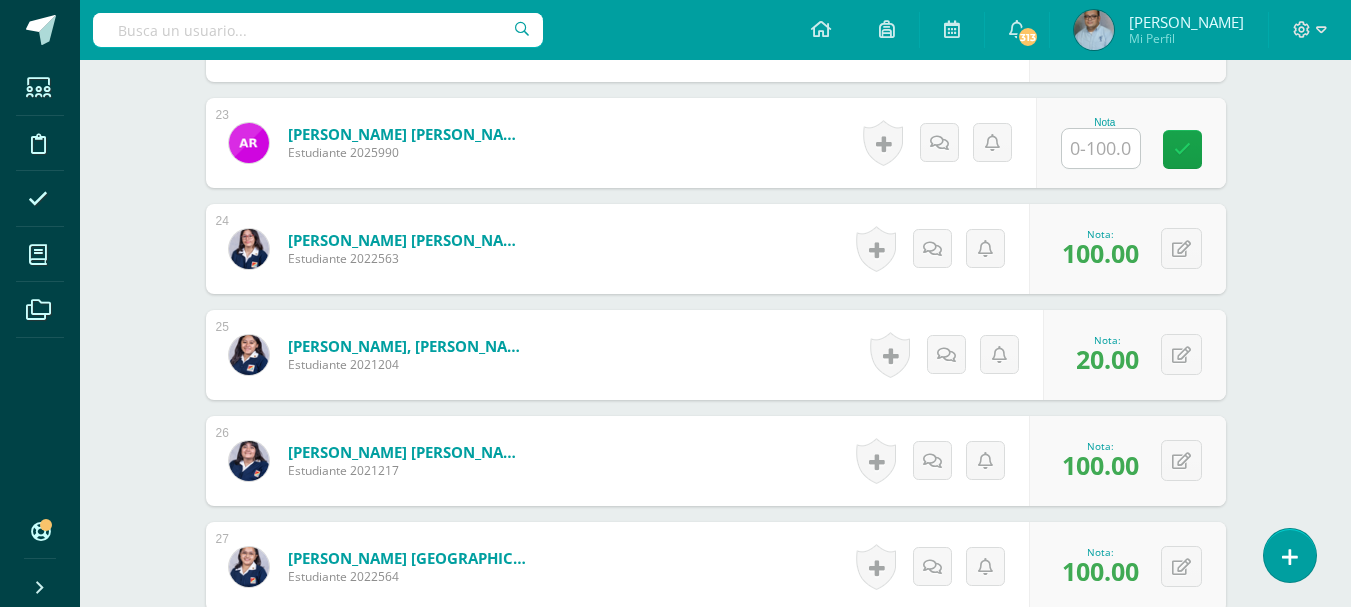 scroll, scrollTop: 2894, scrollLeft: 0, axis: vertical 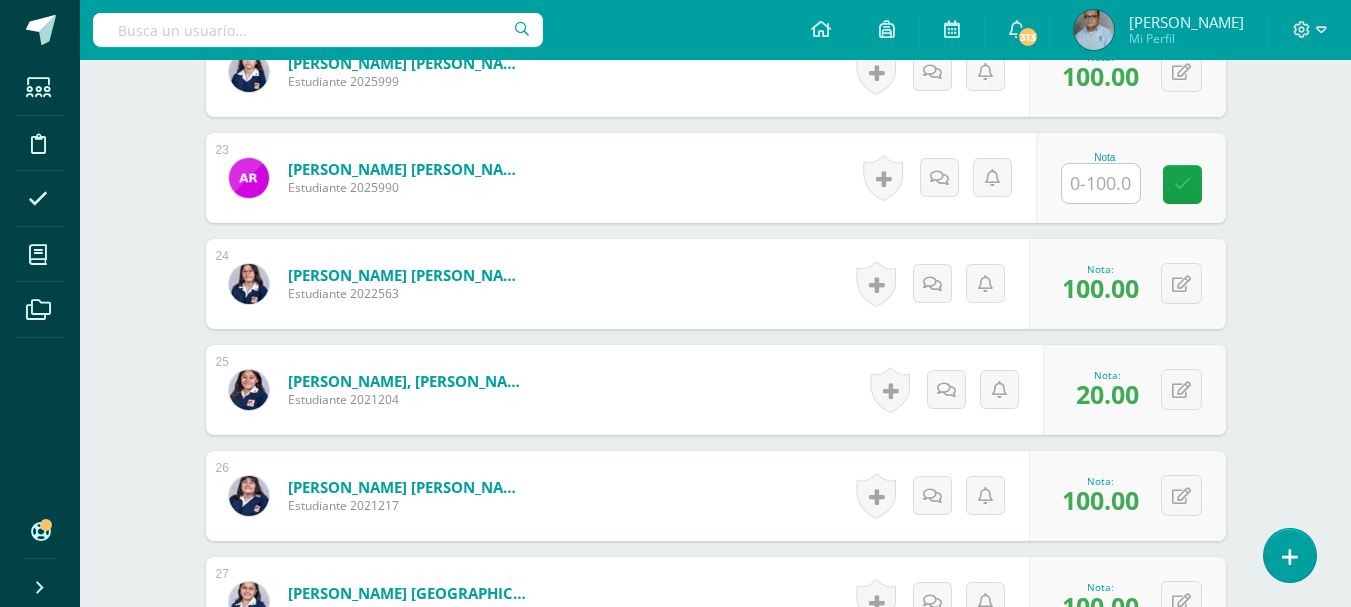 click on "Historial de actividad
No hay historial para esta actividad
Agregar Comentarios
[PERSON_NAME] notificación a estudiante
Cancelar
Guardar" at bounding box center (939, 496) 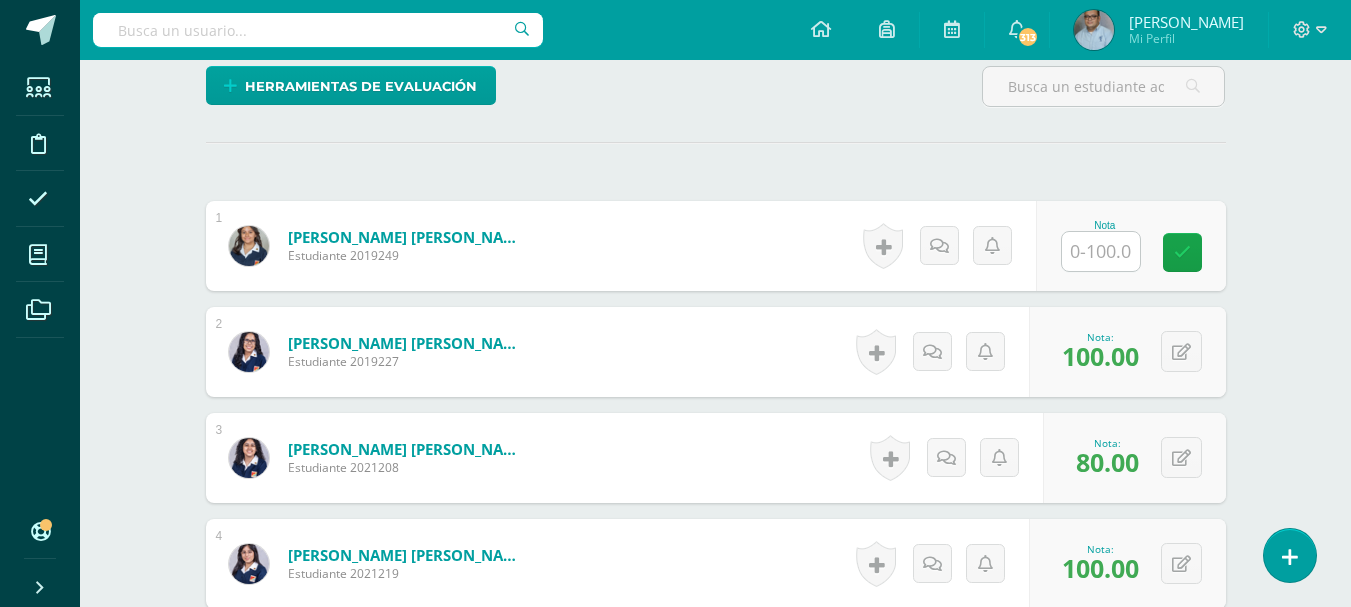 scroll, scrollTop: 394, scrollLeft: 0, axis: vertical 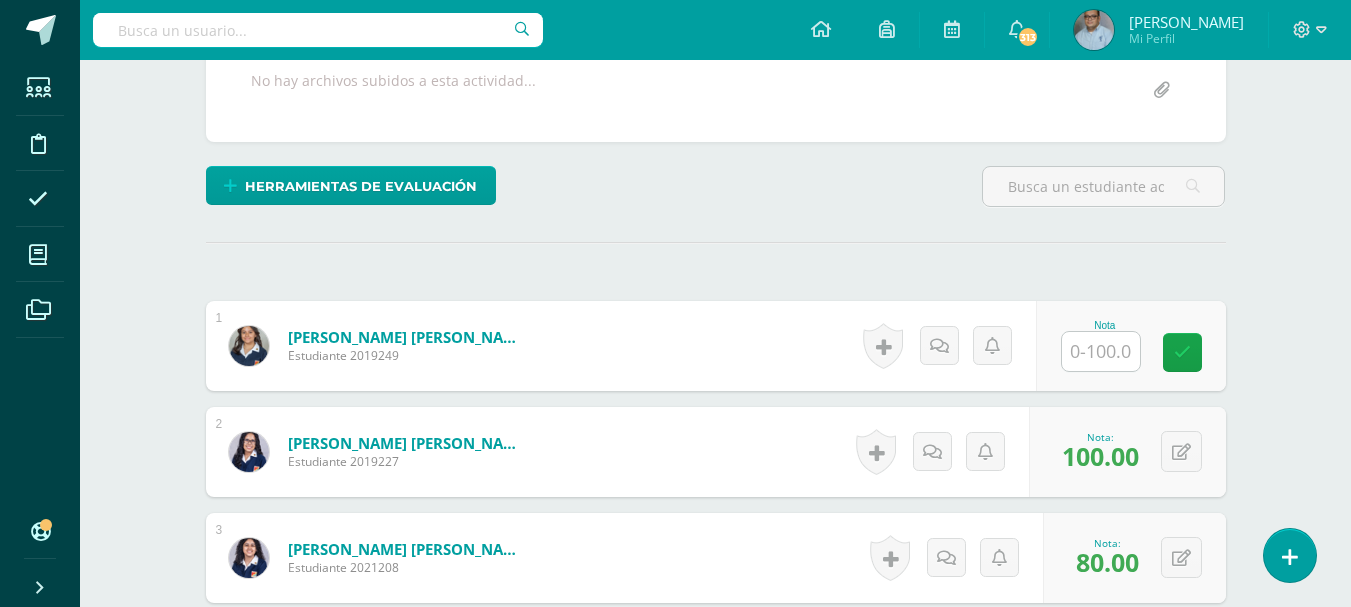 click at bounding box center [1101, 351] 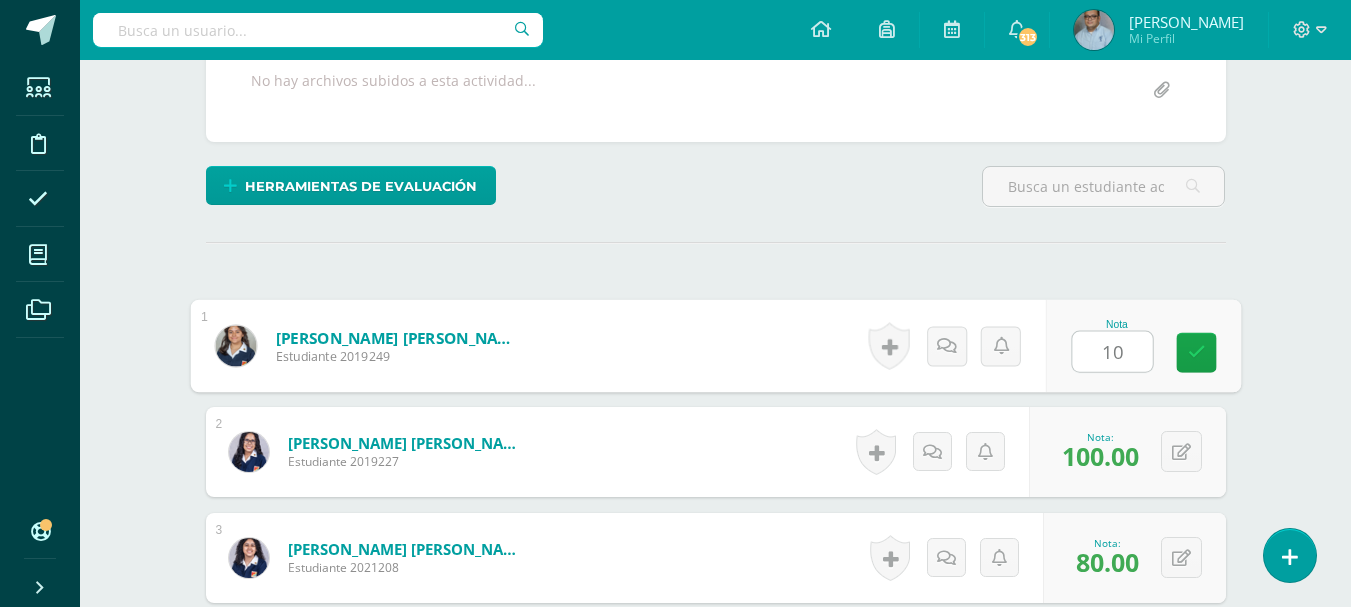 type on "100" 